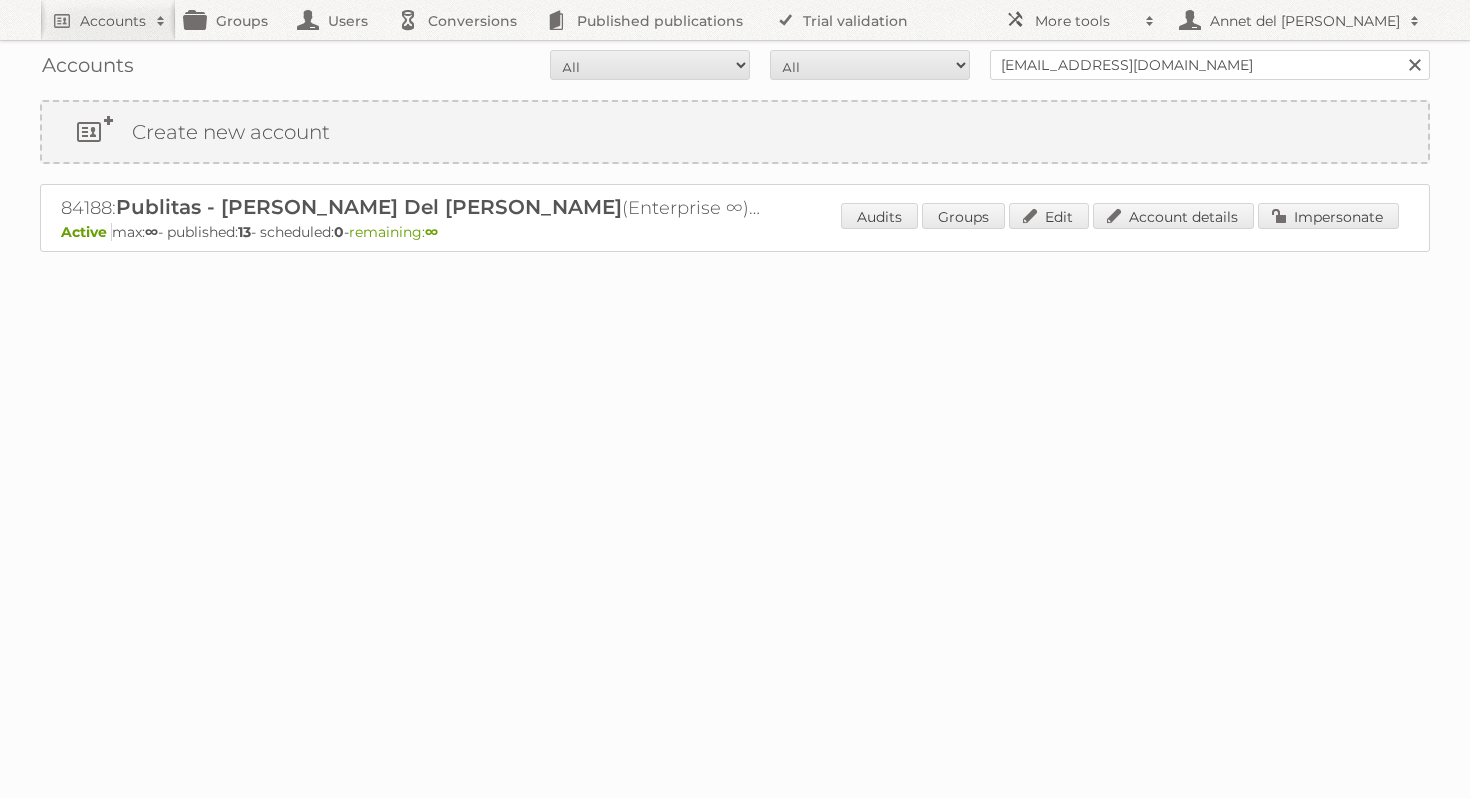 scroll, scrollTop: 0, scrollLeft: 0, axis: both 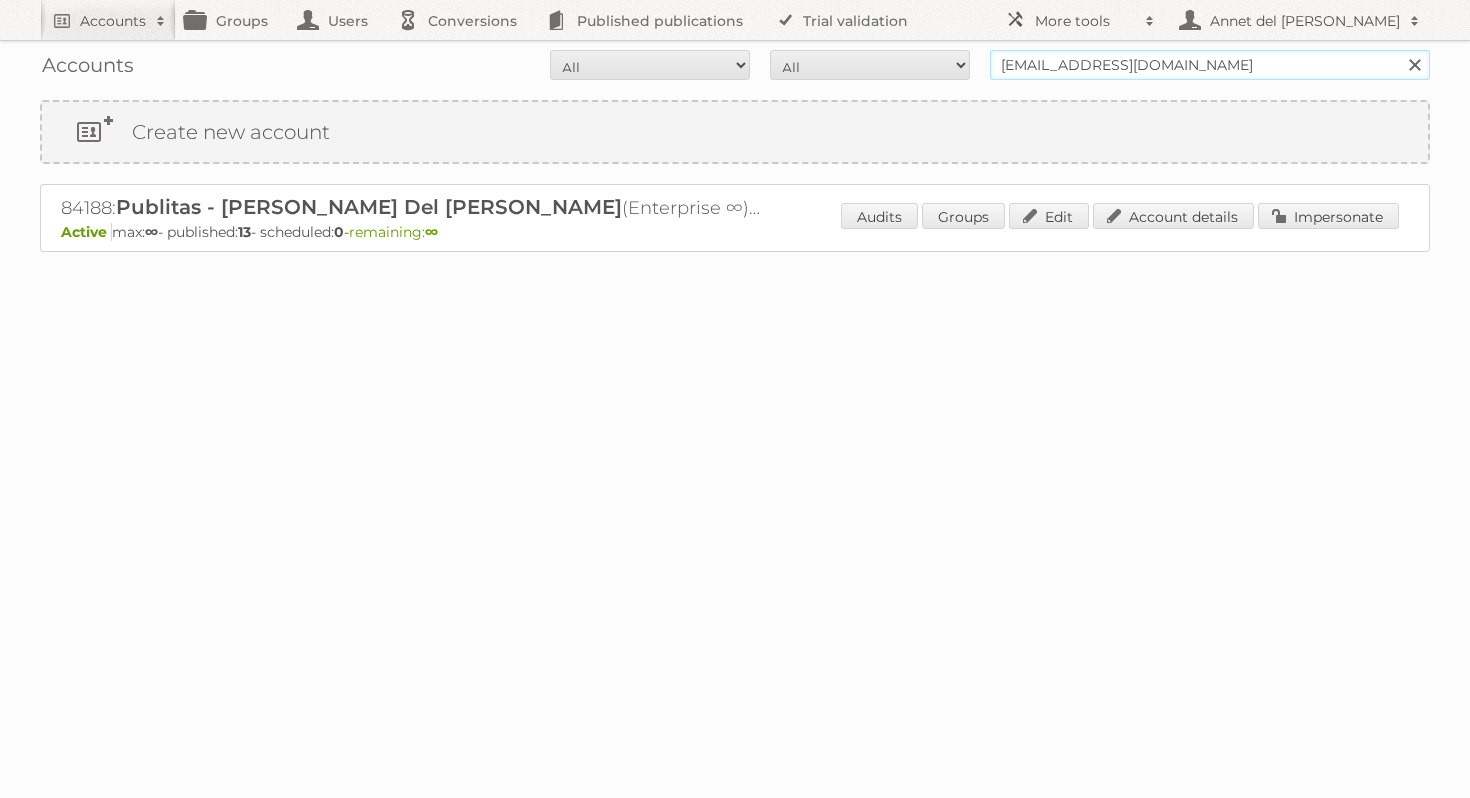 click on "[EMAIL_ADDRESS][DOMAIN_NAME]" at bounding box center (1210, 65) 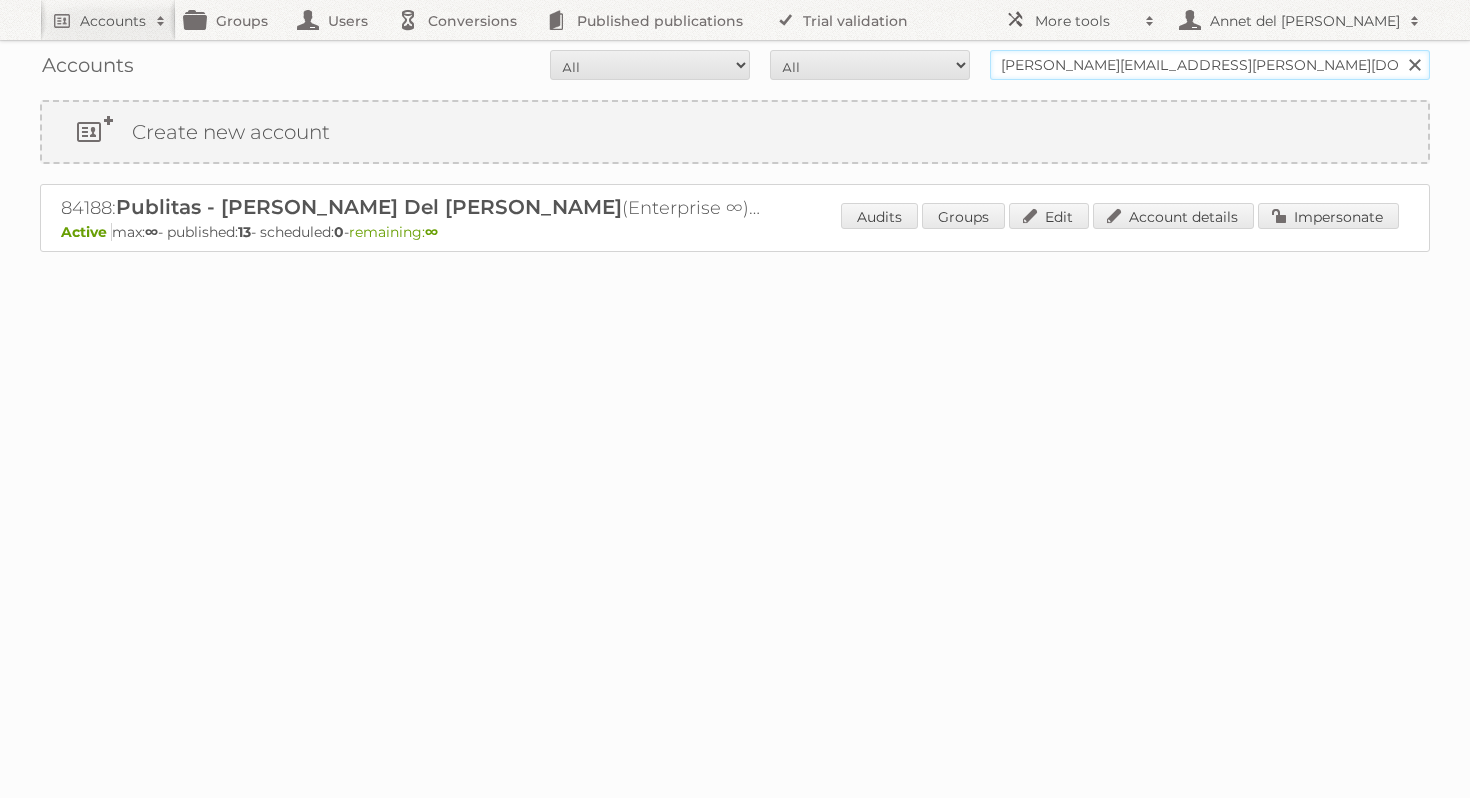 type on "amanda.hescock@creativecoop.com" 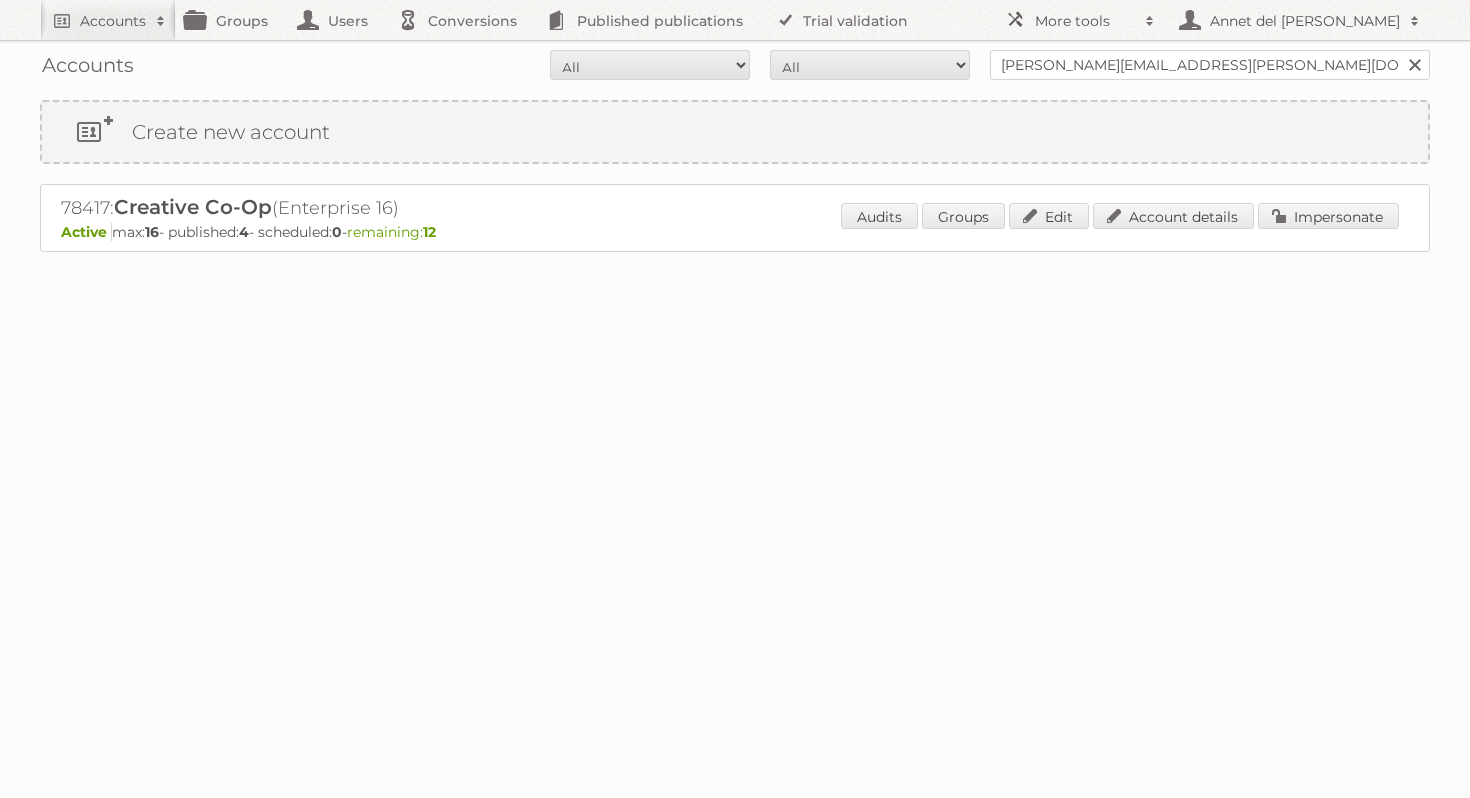 scroll, scrollTop: 0, scrollLeft: 0, axis: both 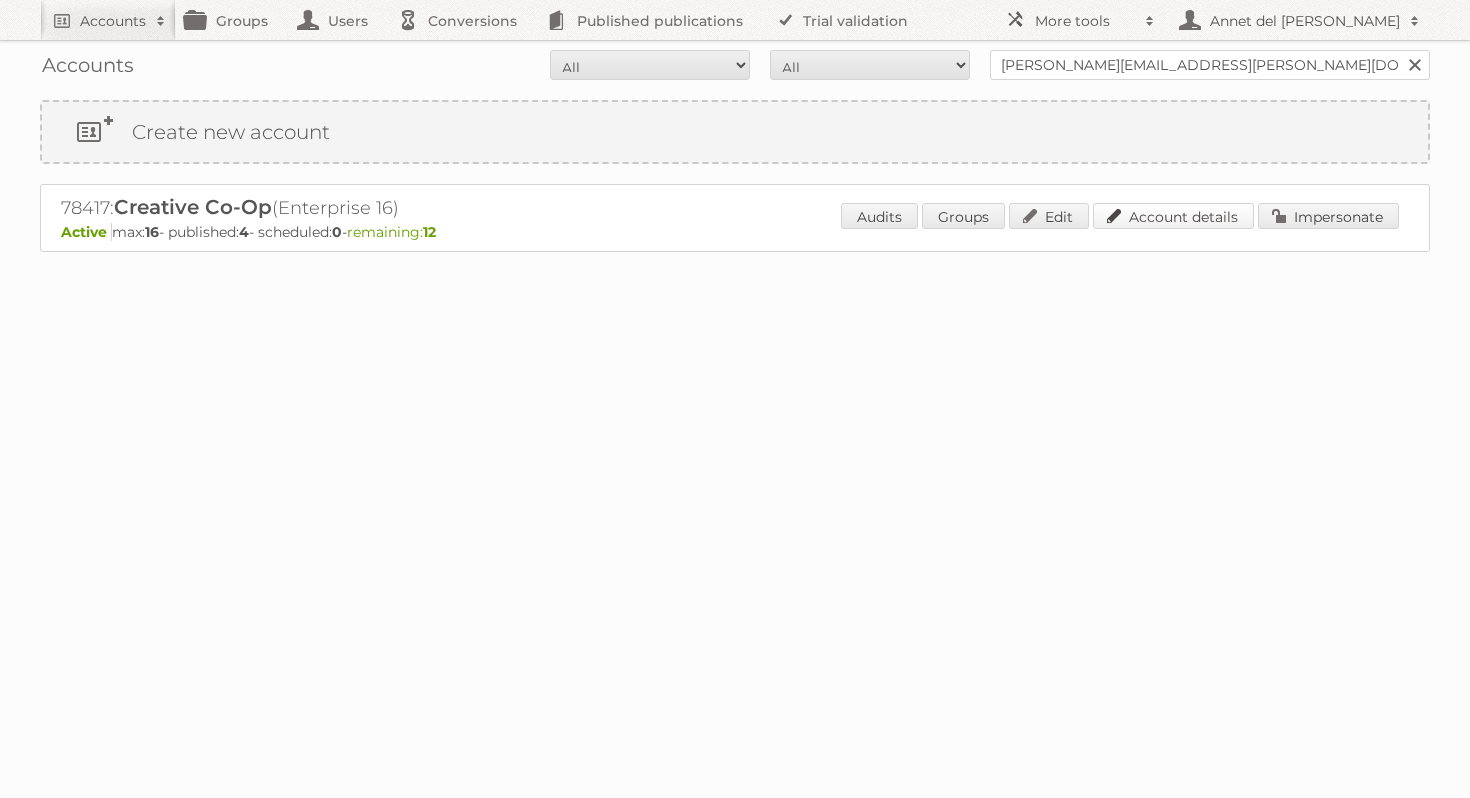 click on "Account details" at bounding box center (1173, 216) 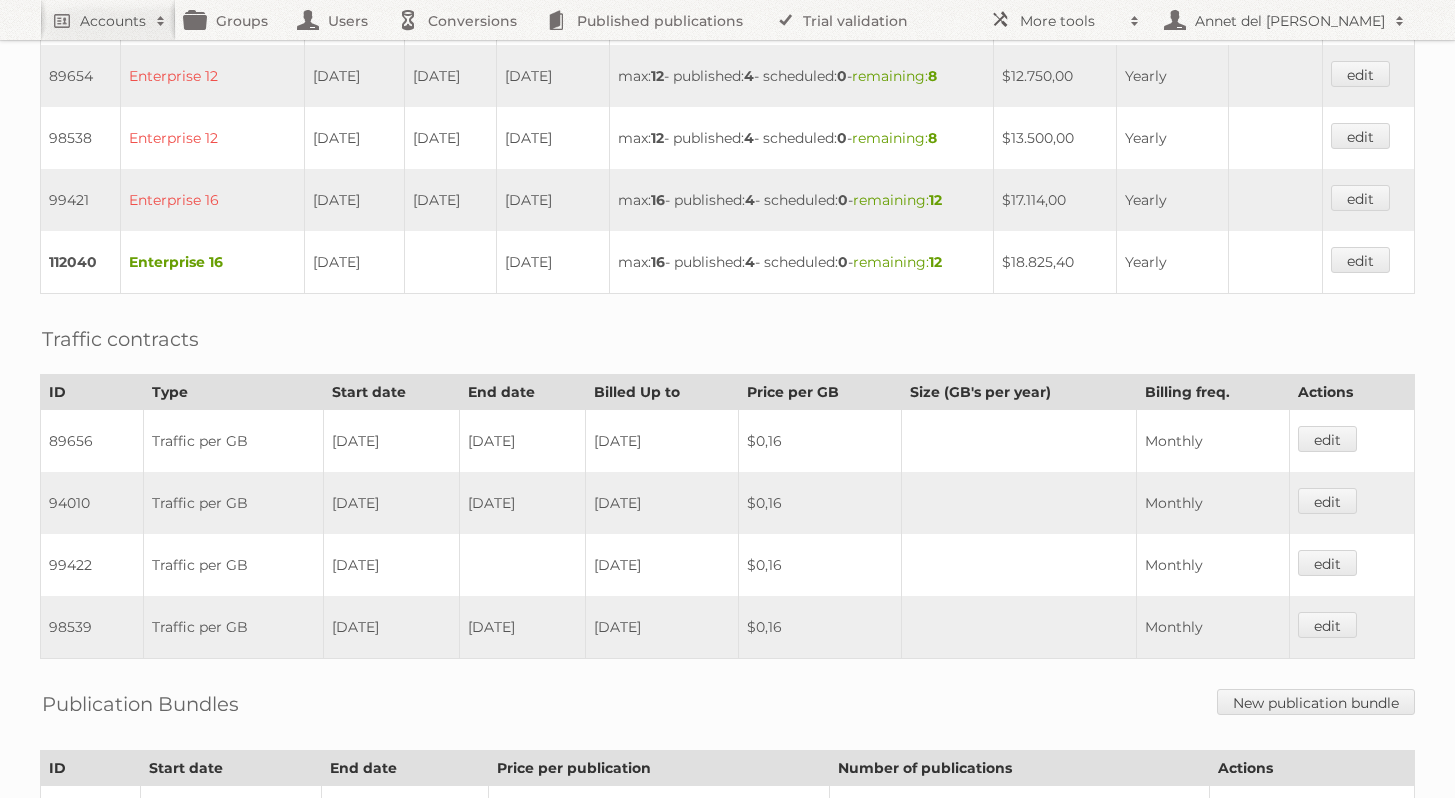 scroll, scrollTop: 0, scrollLeft: 0, axis: both 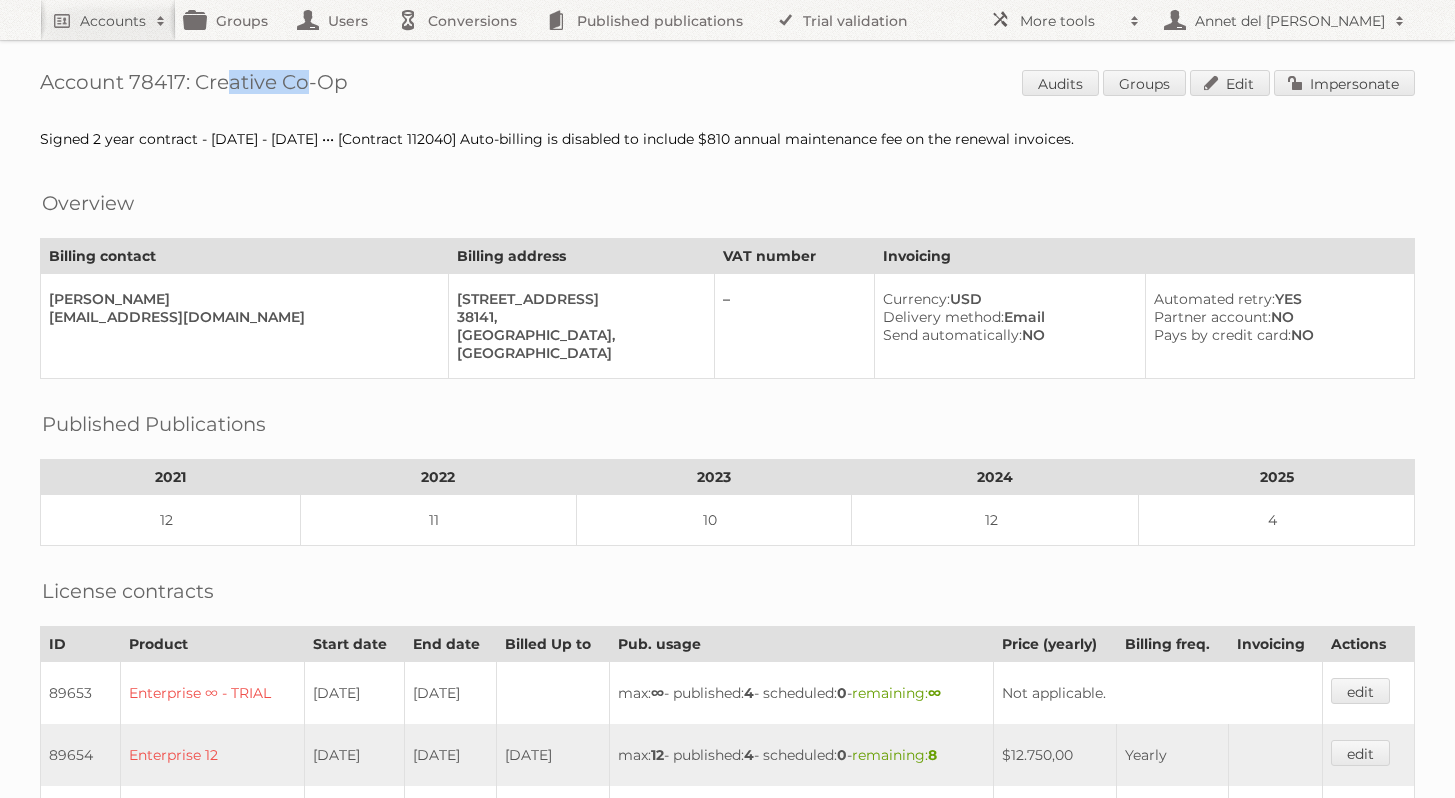 drag, startPoint x: 193, startPoint y: 79, endPoint x: 273, endPoint y: 82, distance: 80.05623 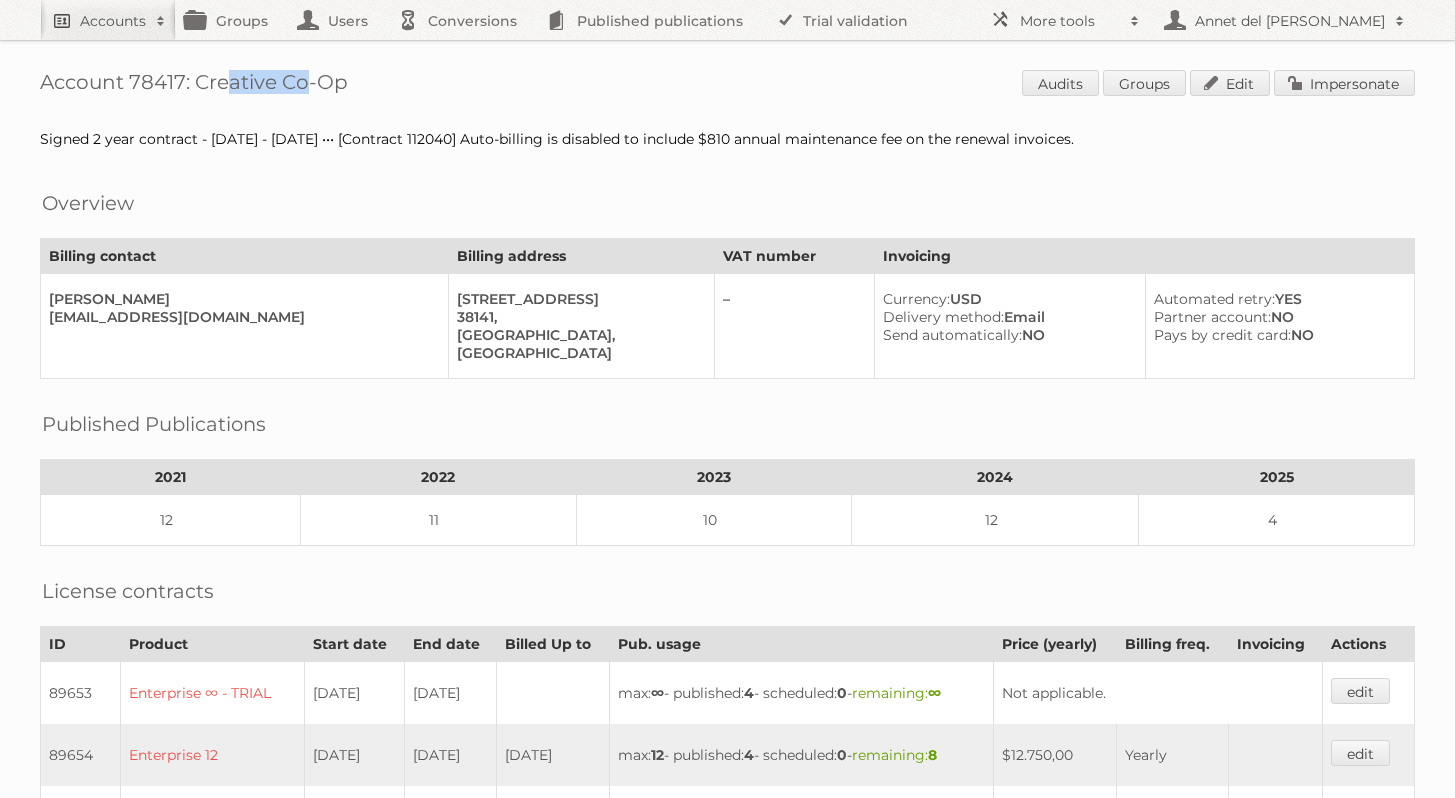 click on "Accounts" at bounding box center (113, 21) 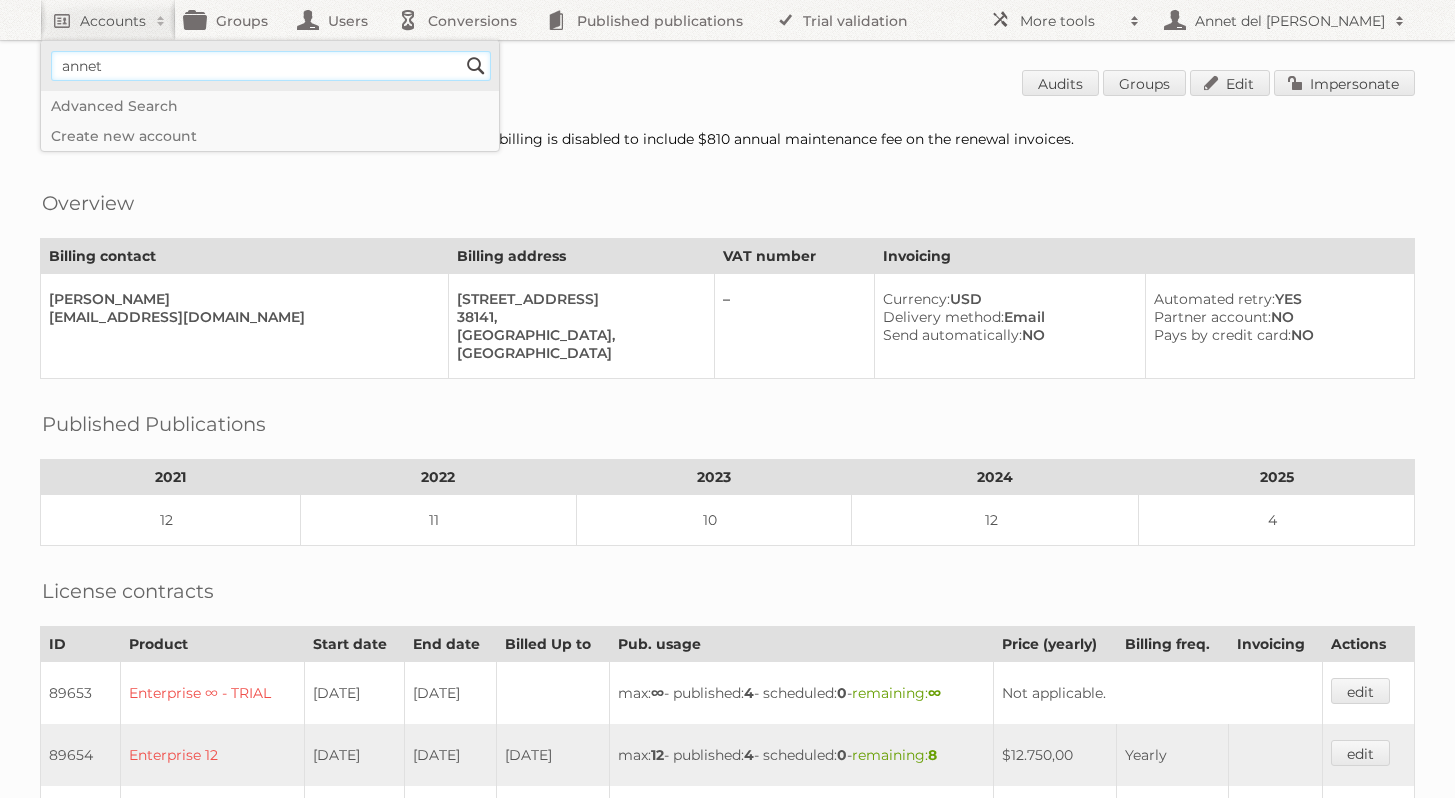 type on "[EMAIL_ADDRESS][DOMAIN_NAME]" 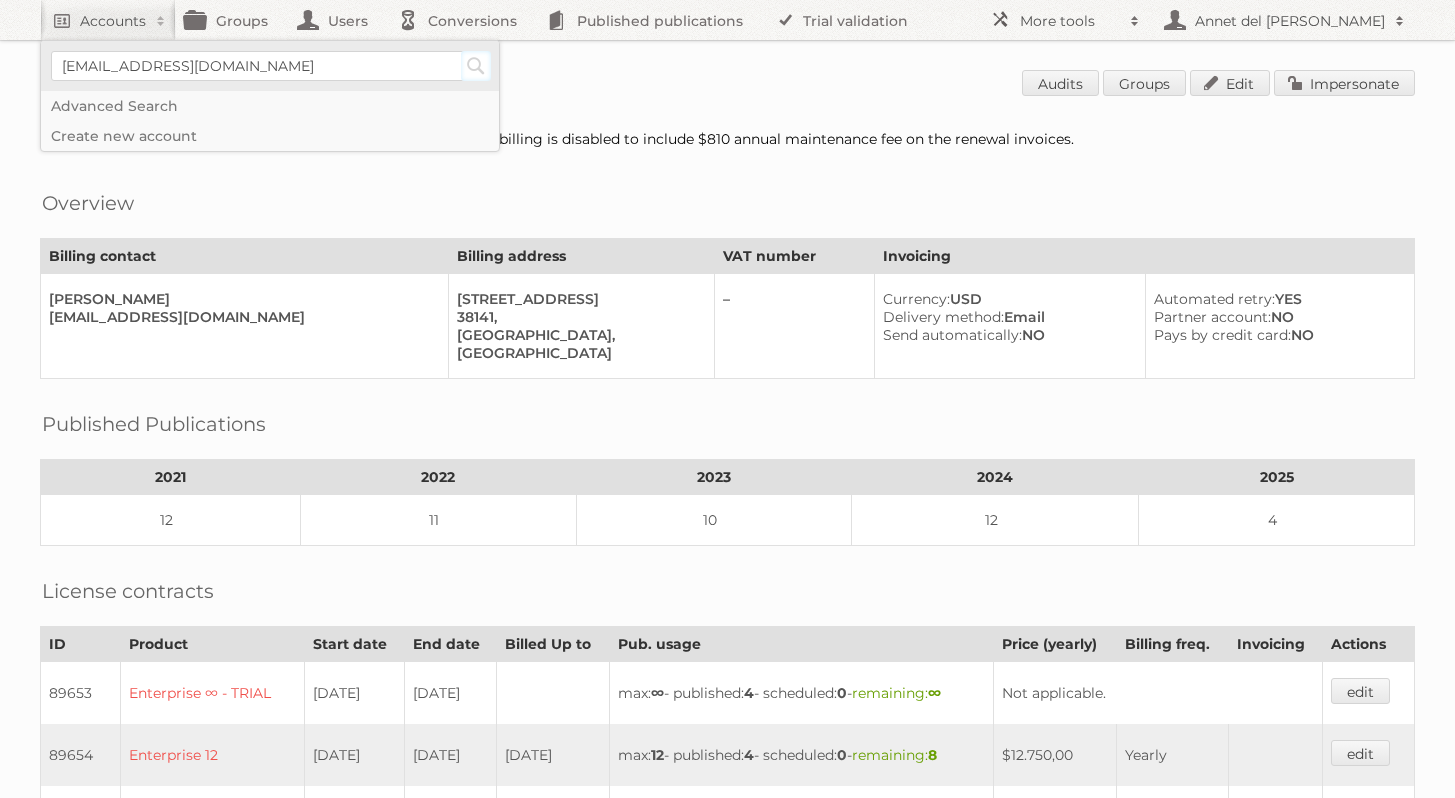 click on "Search" at bounding box center (476, 66) 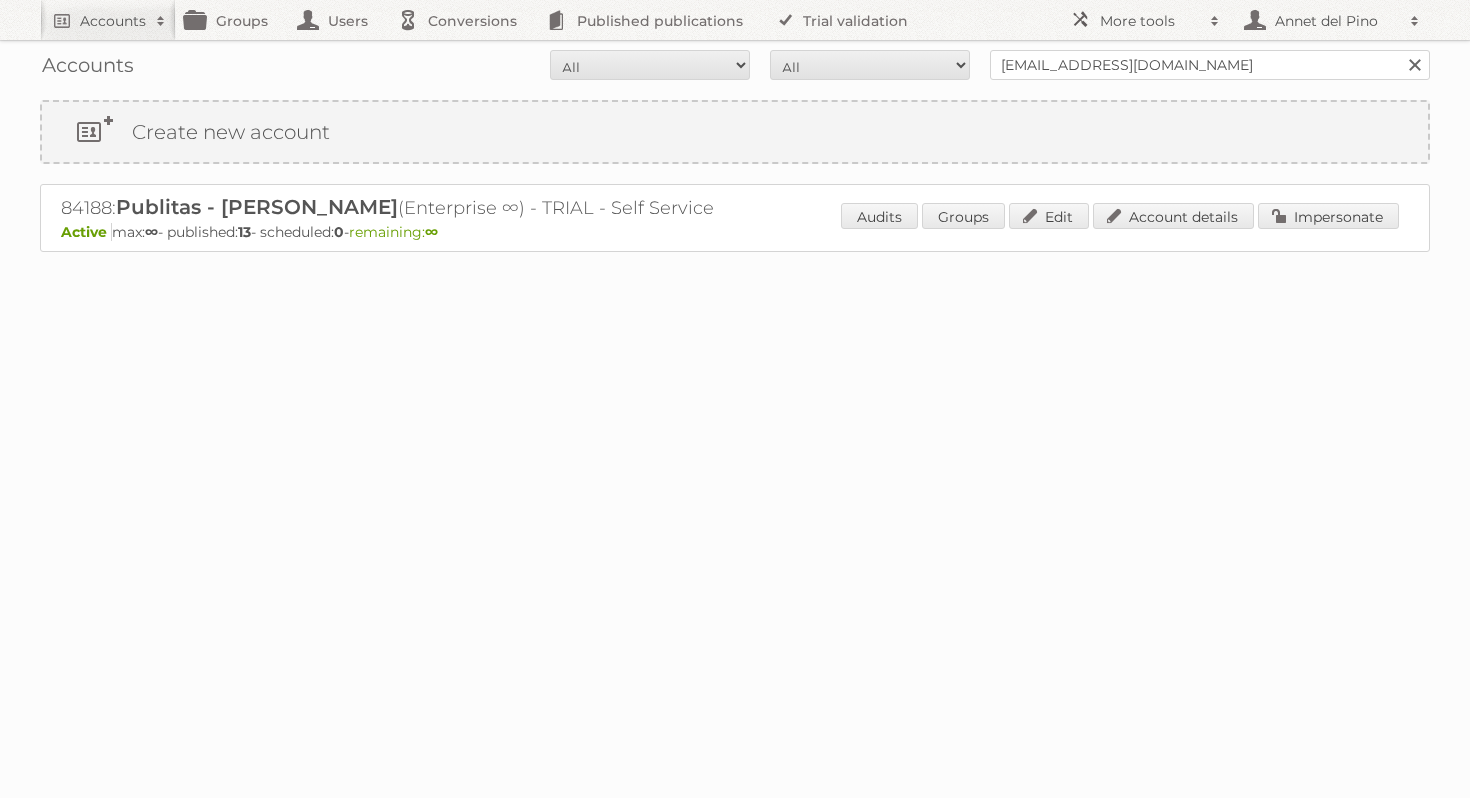 scroll, scrollTop: 0, scrollLeft: 0, axis: both 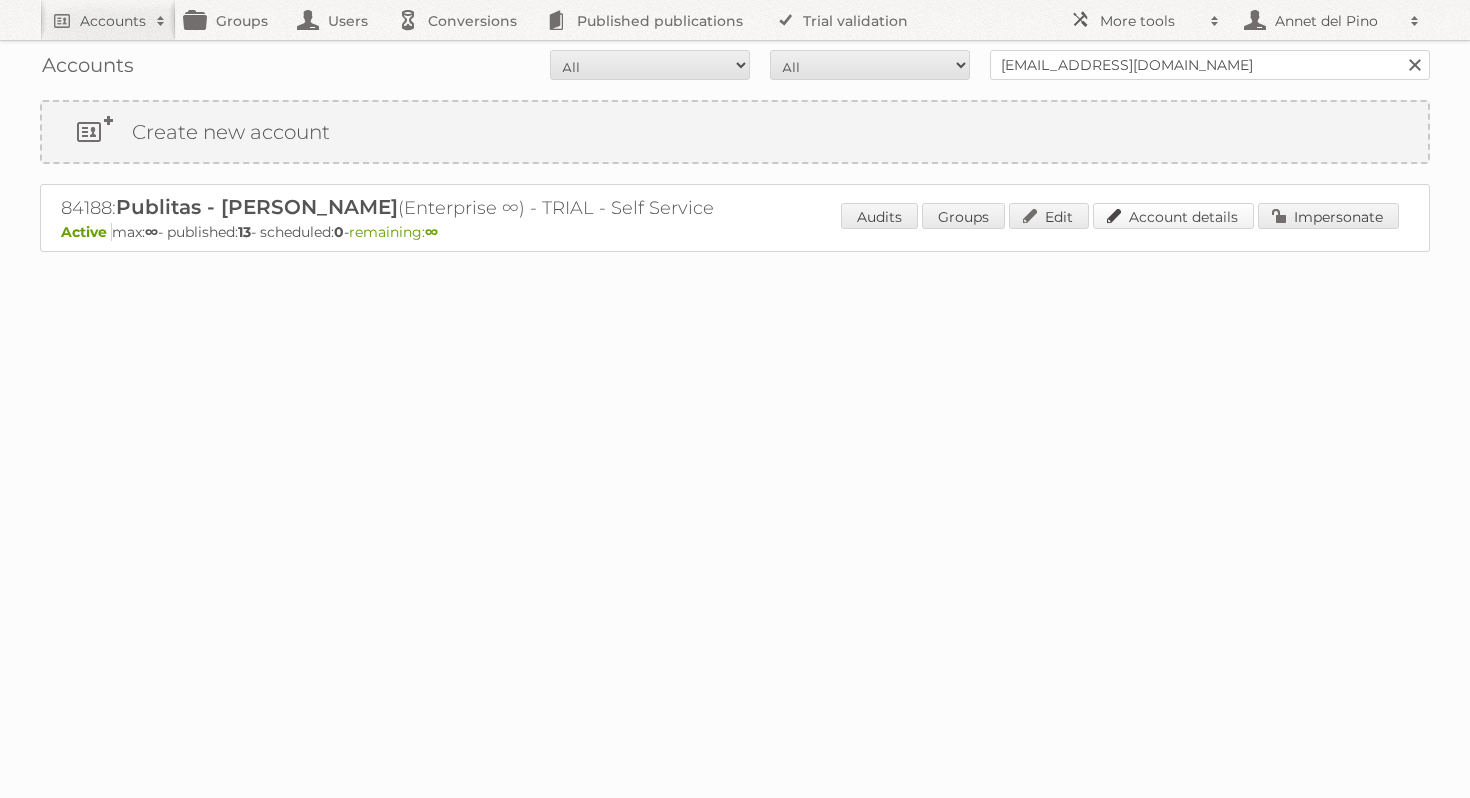 click on "Account details" at bounding box center (1173, 216) 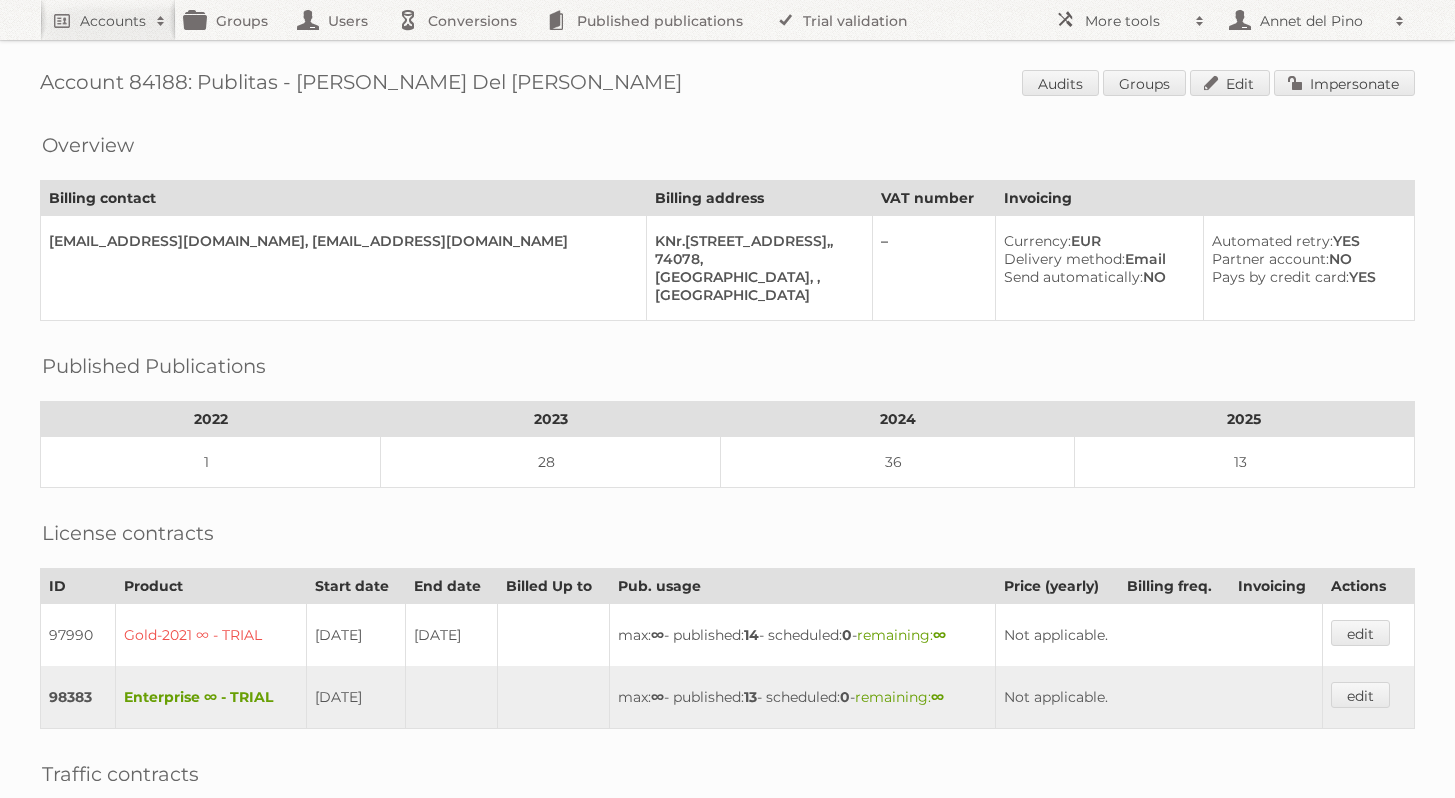 scroll, scrollTop: 0, scrollLeft: 0, axis: both 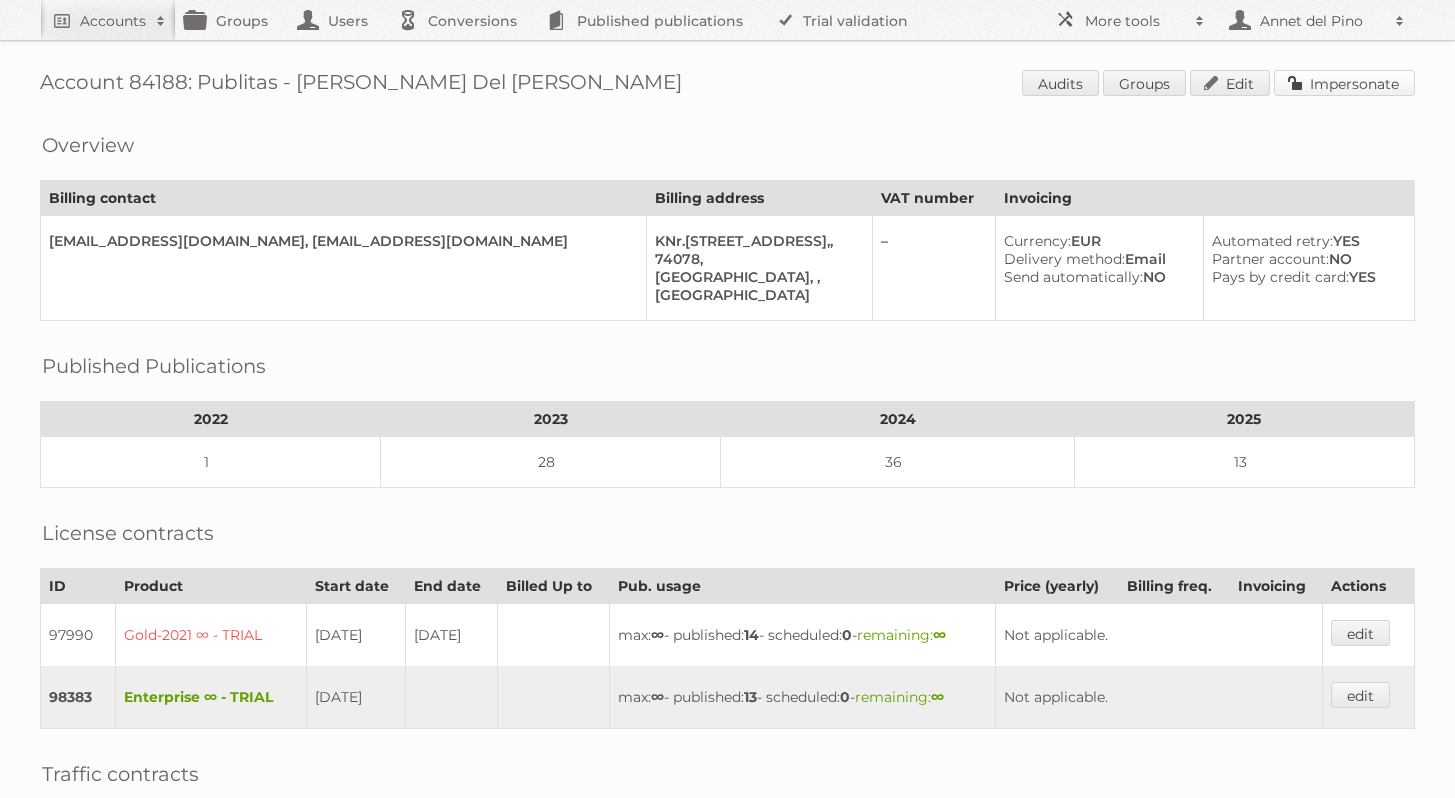 click on "Impersonate" at bounding box center (1344, 83) 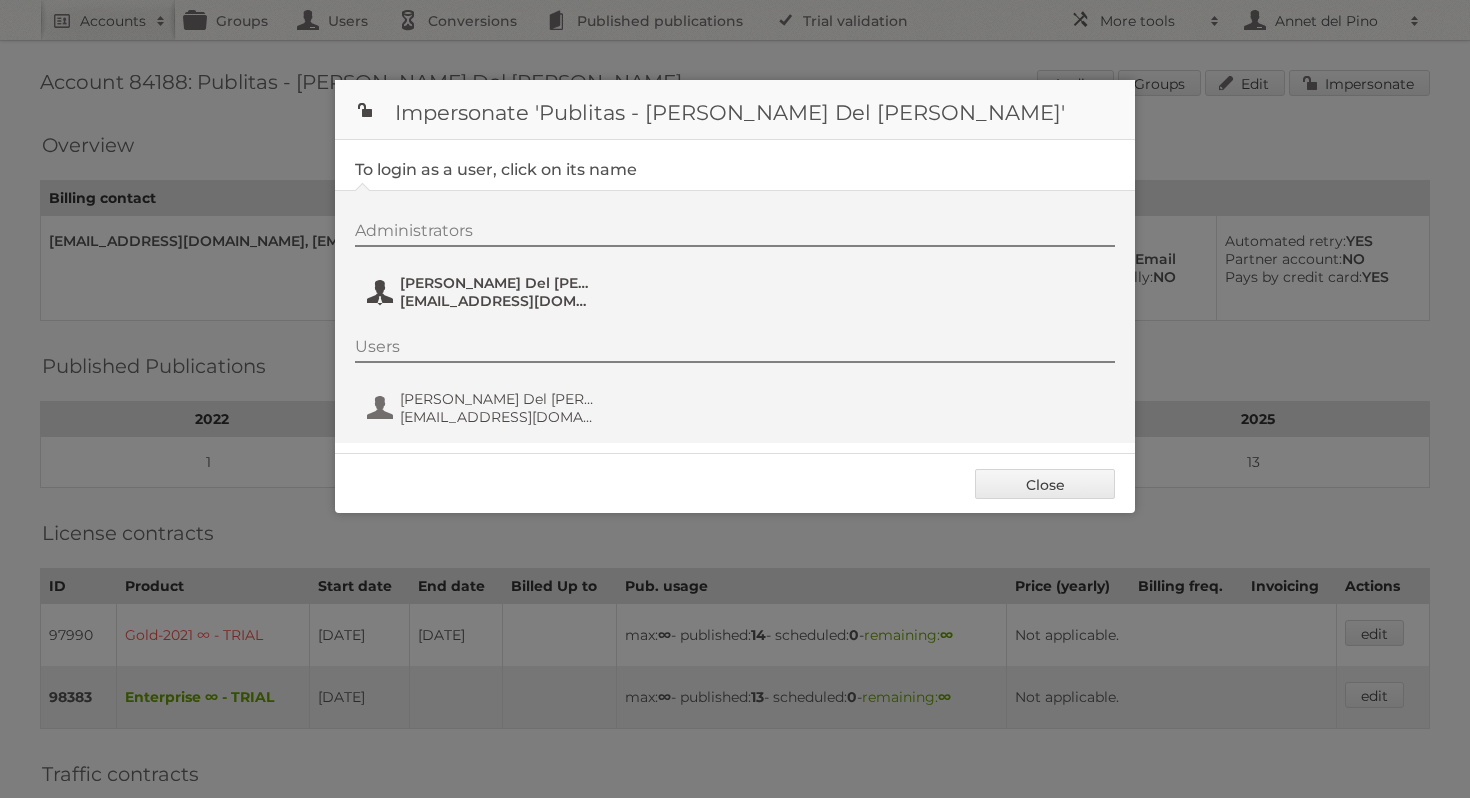 click on "annet@publitas.com" at bounding box center (497, 301) 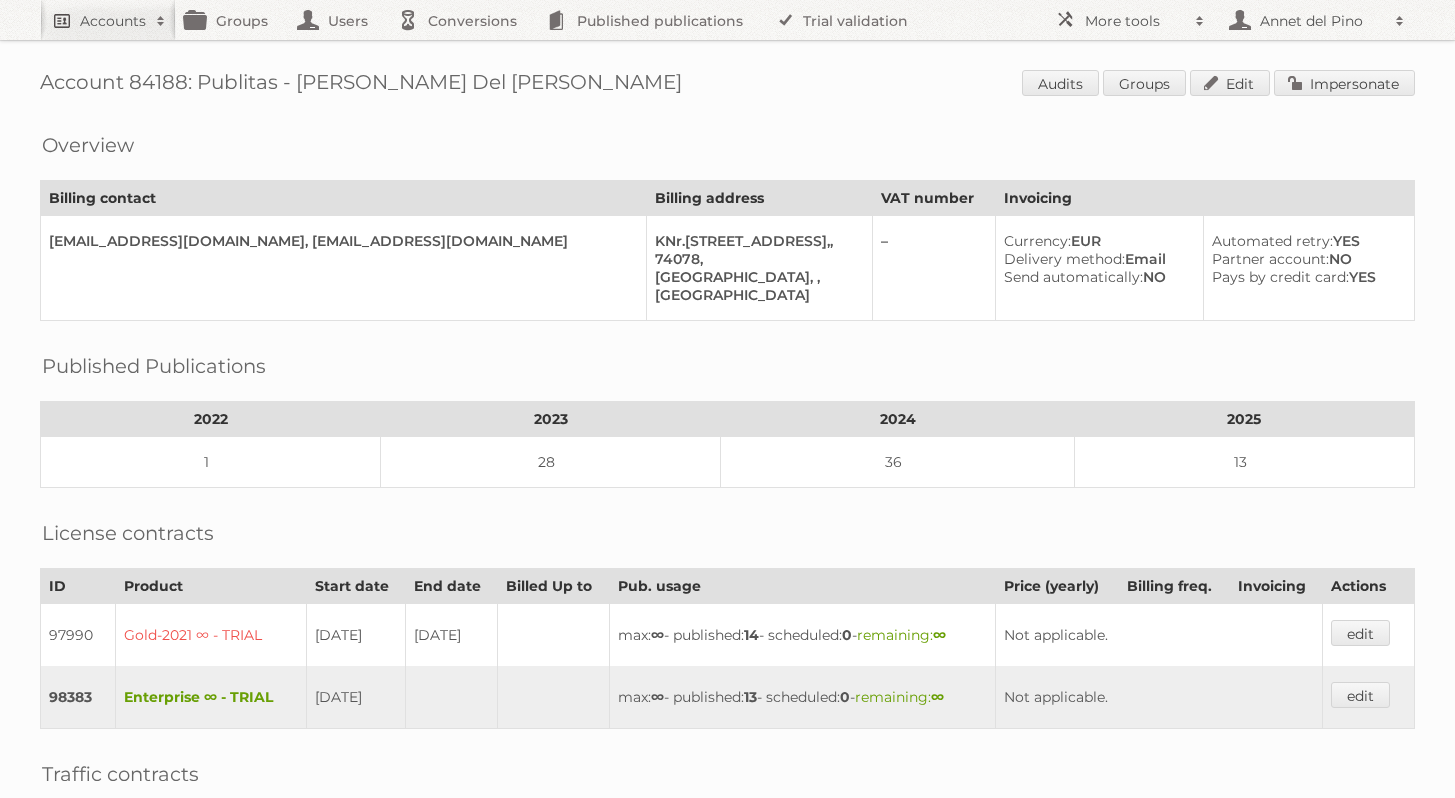 click on "Accounts" at bounding box center [113, 21] 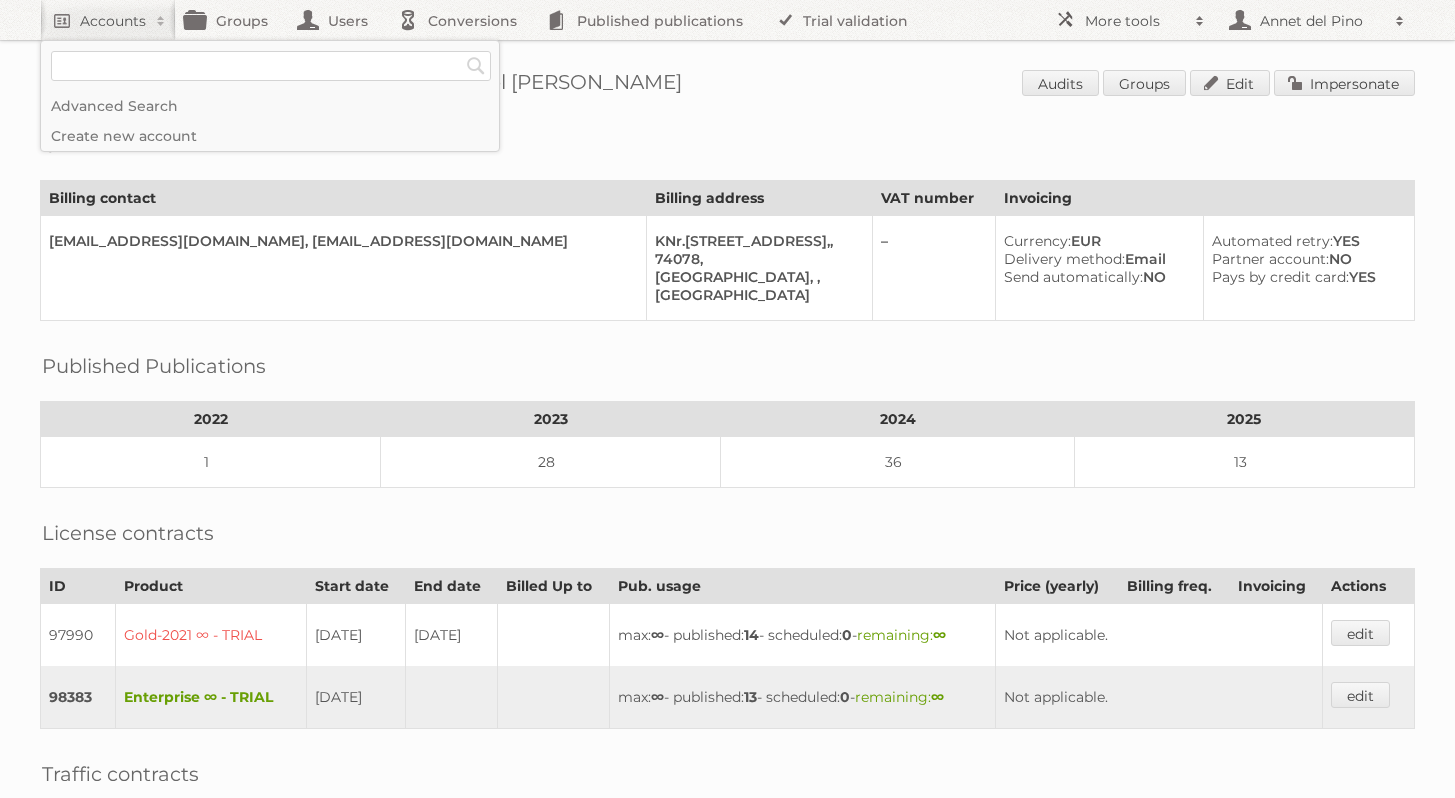 click on "Account 84188: Publitas - Annet Del Pino
Audits
Groups
Edit
Impersonate
Overview
Billing contact
Billing address
VAT number
Invoicing
annet+1@publitas.com, annet+2@publitas.com
KNr.290401, Im Neckargarten 6,,
74078,
Heilbronn, ,
Switzerland
–
Currency:  EUR
Delivery method:  Email
Send automatically:  NO
Automated retry:  YES
Partner account:  NO
Pays by credit card:  YES
Published Publications
2022
2023
2024
2025
1
28
36
13
License contracts
ID
Product
0" at bounding box center (727, 568) 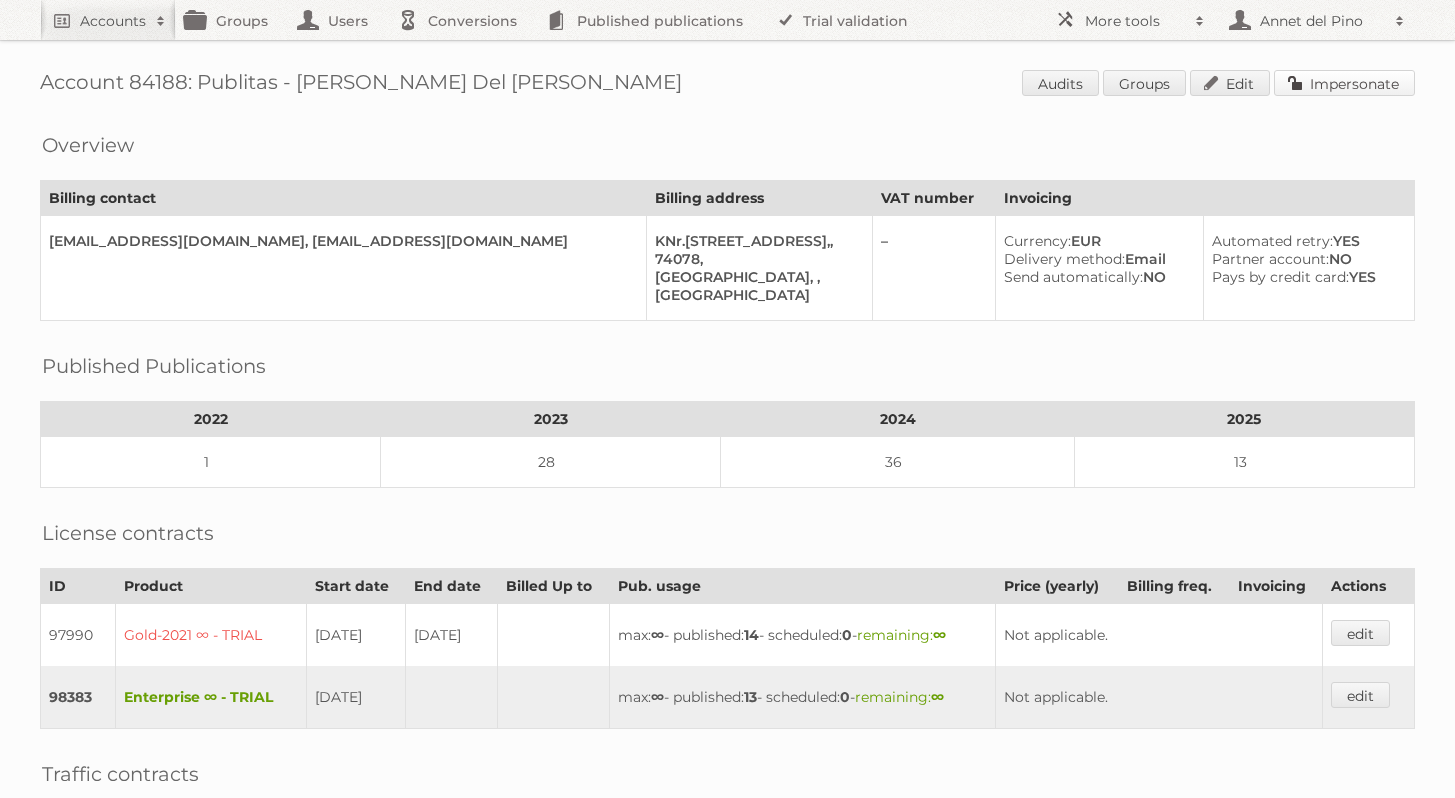 click on "Impersonate" at bounding box center (1344, 83) 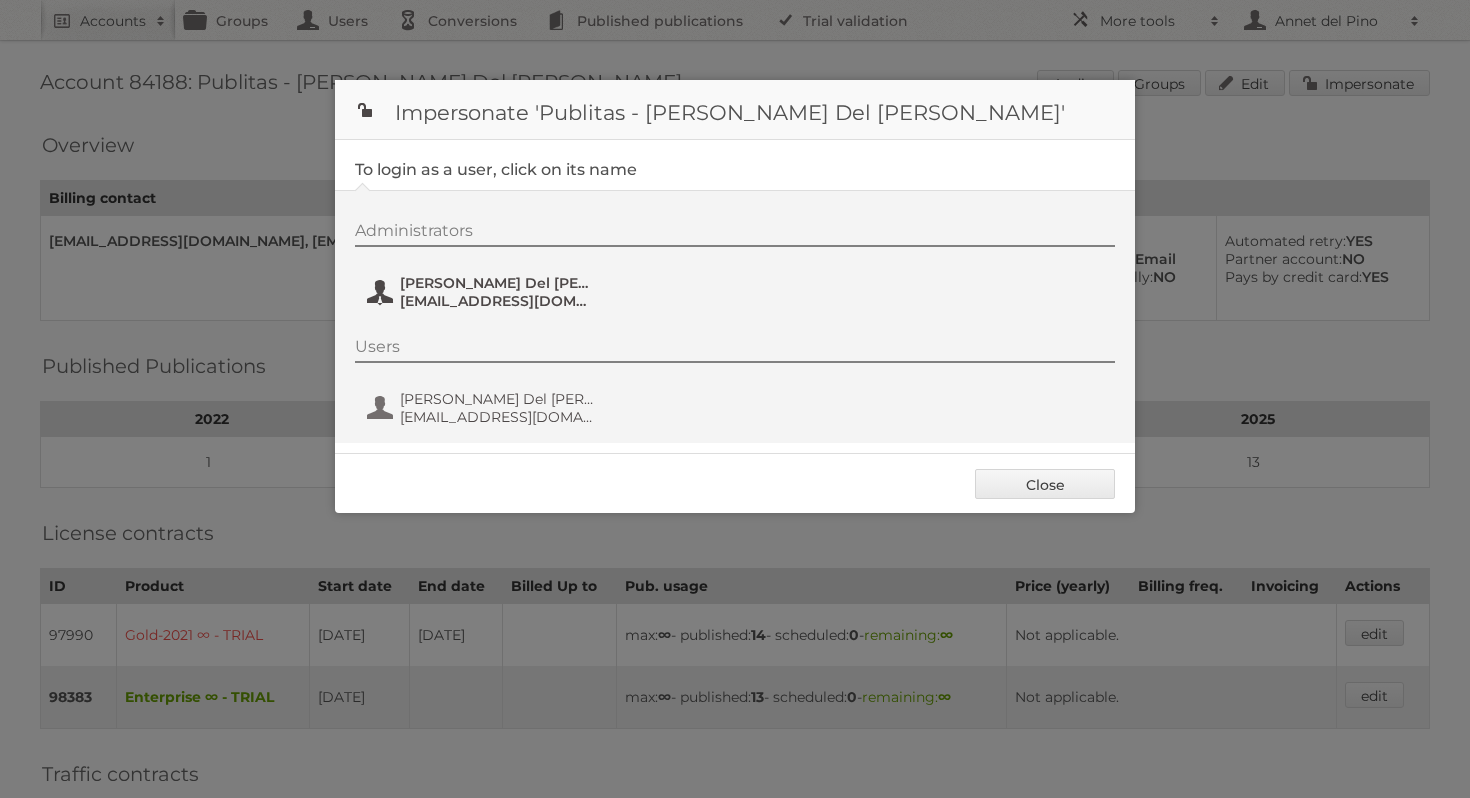 click on "Annet Del Pino" at bounding box center [497, 283] 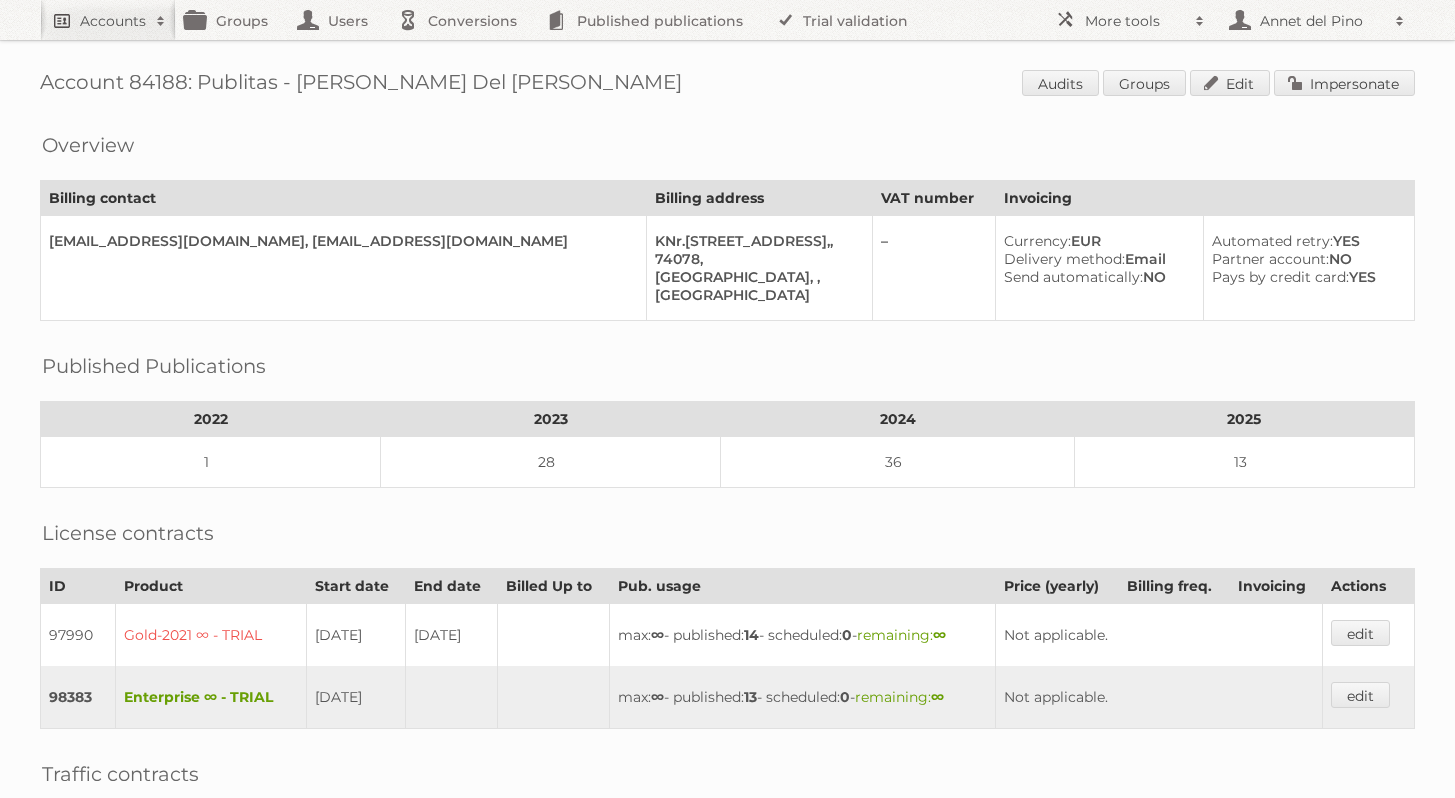 click on "Accounts" at bounding box center (113, 21) 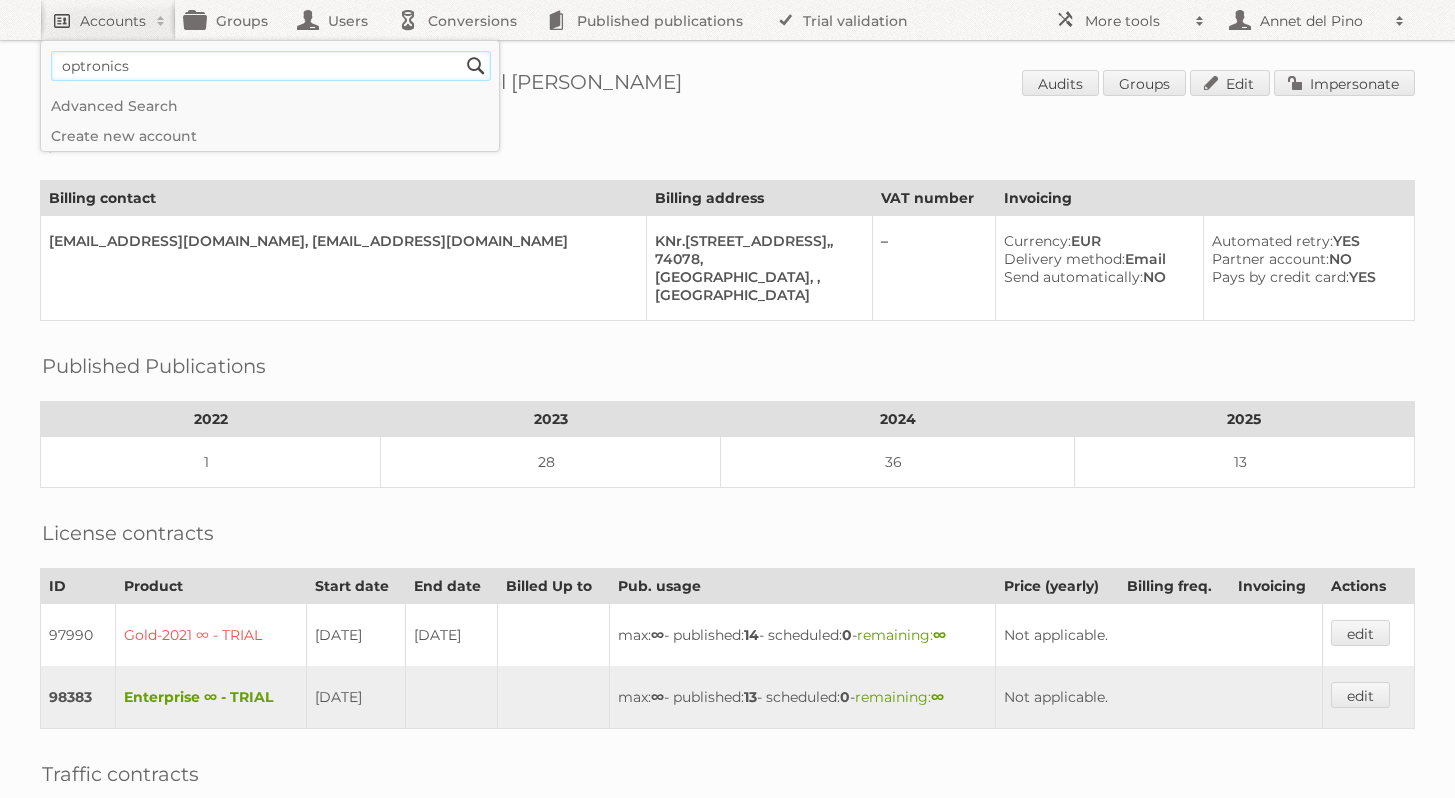 type on "optronics" 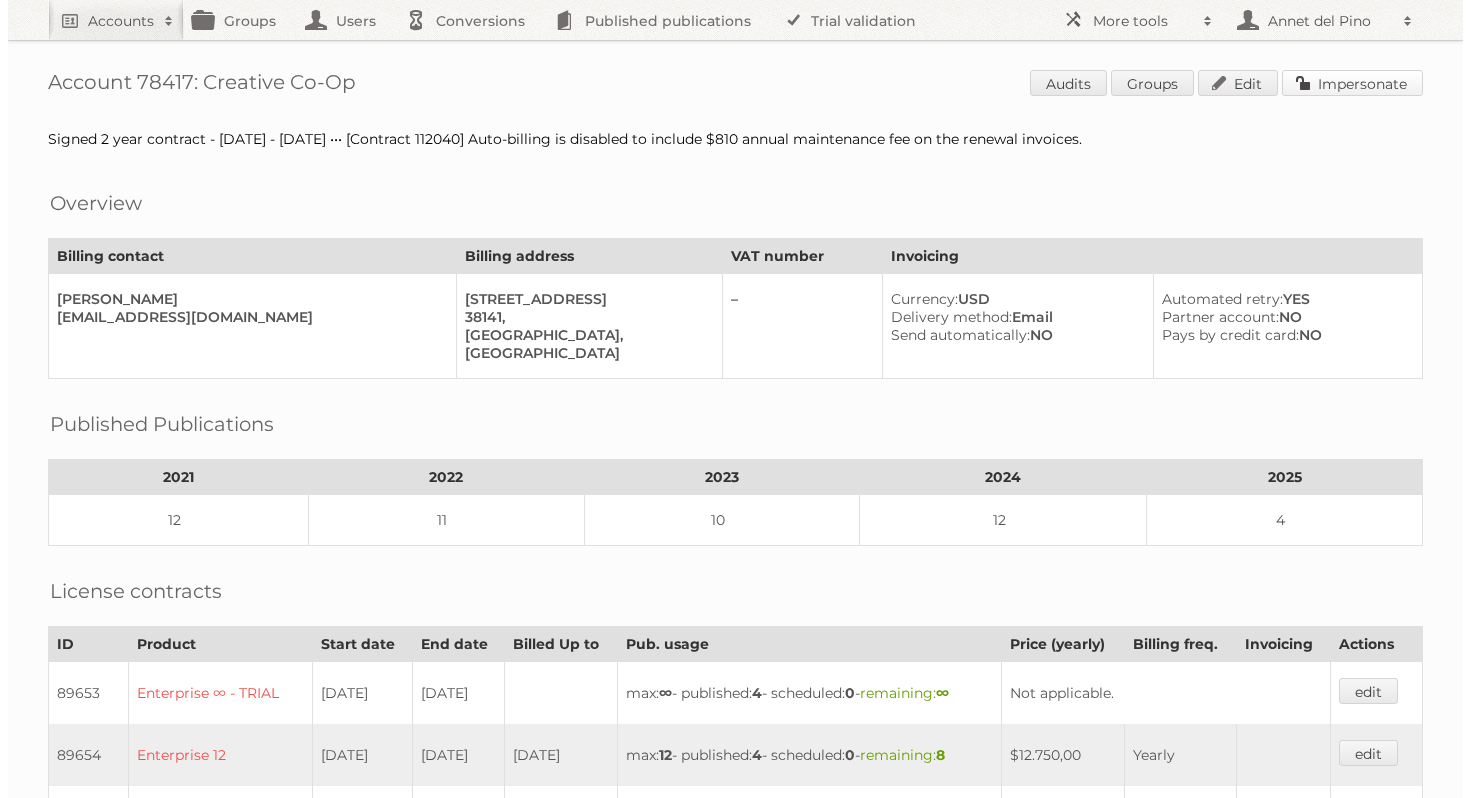 scroll, scrollTop: 0, scrollLeft: 0, axis: both 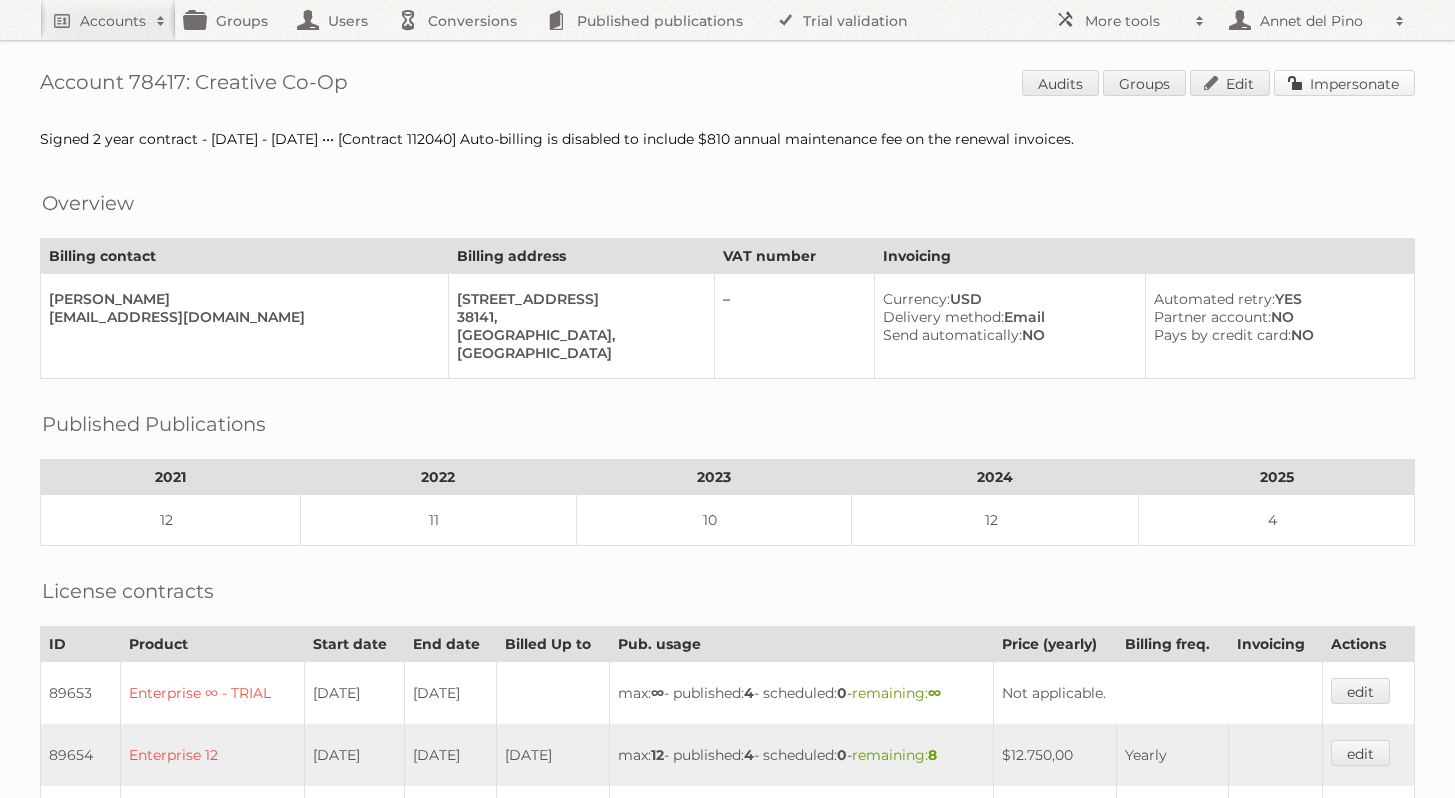 click on "Impersonate" at bounding box center (1344, 83) 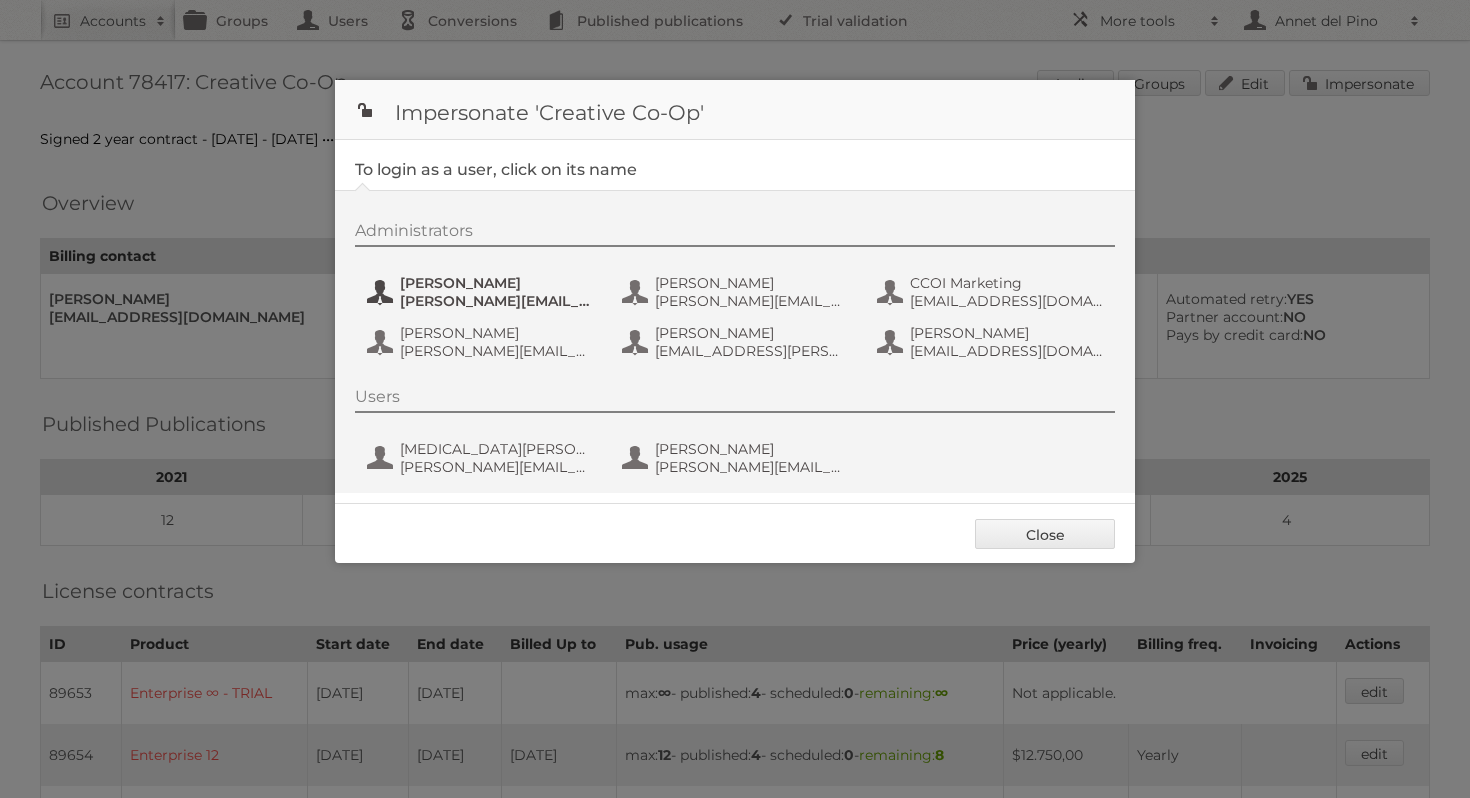 click on "Adam Schrier" at bounding box center (497, 283) 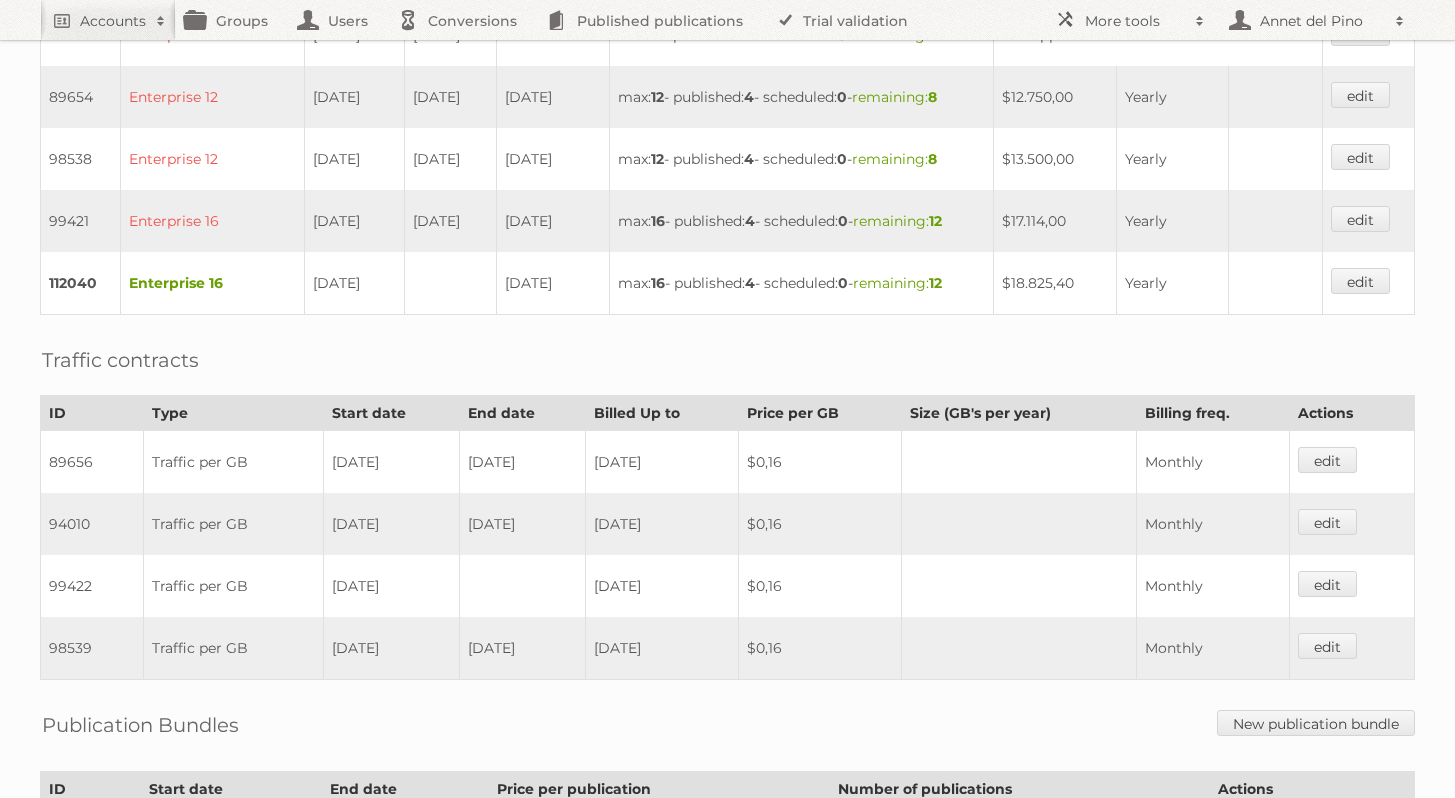 scroll, scrollTop: 977, scrollLeft: 0, axis: vertical 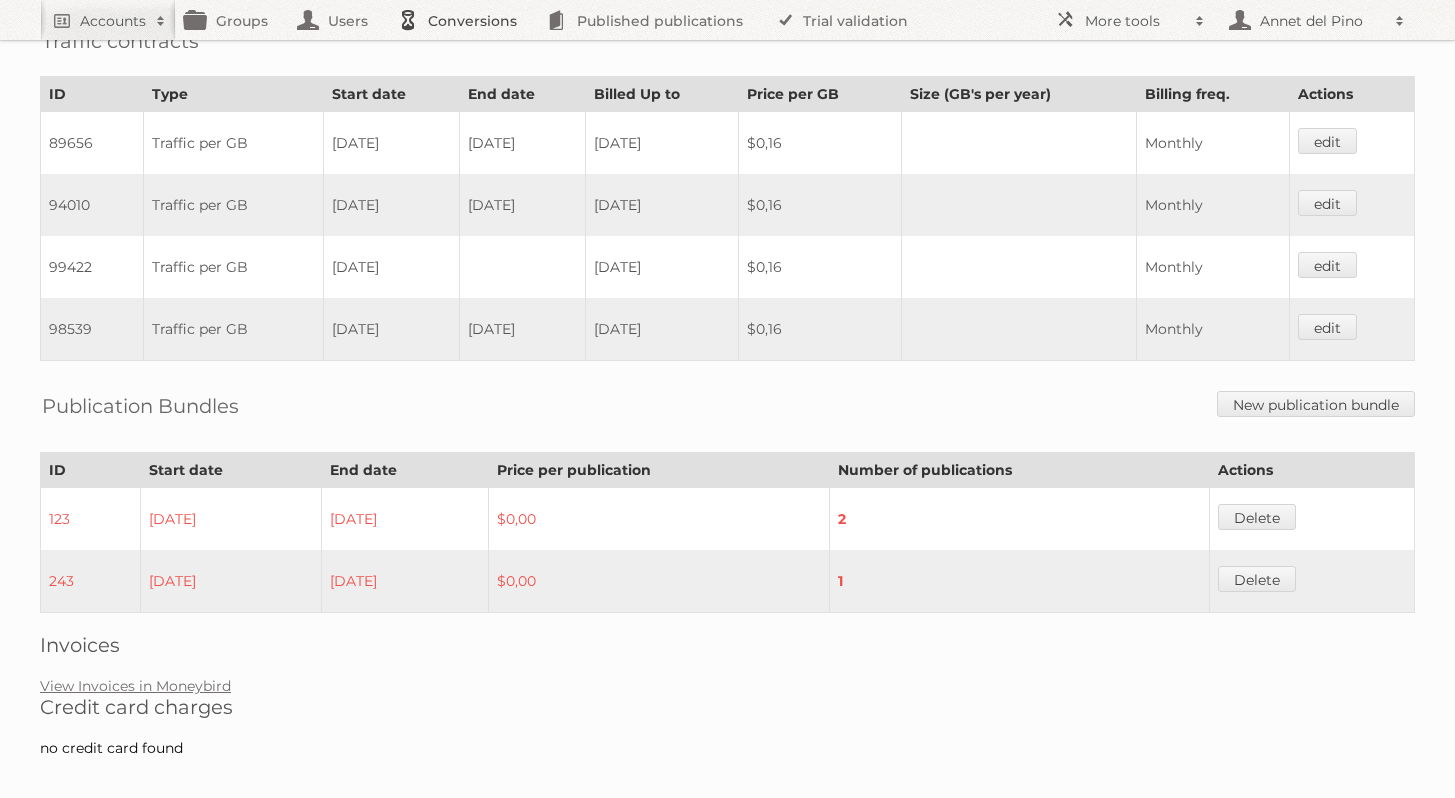 click on "Conversions" at bounding box center [462, 20] 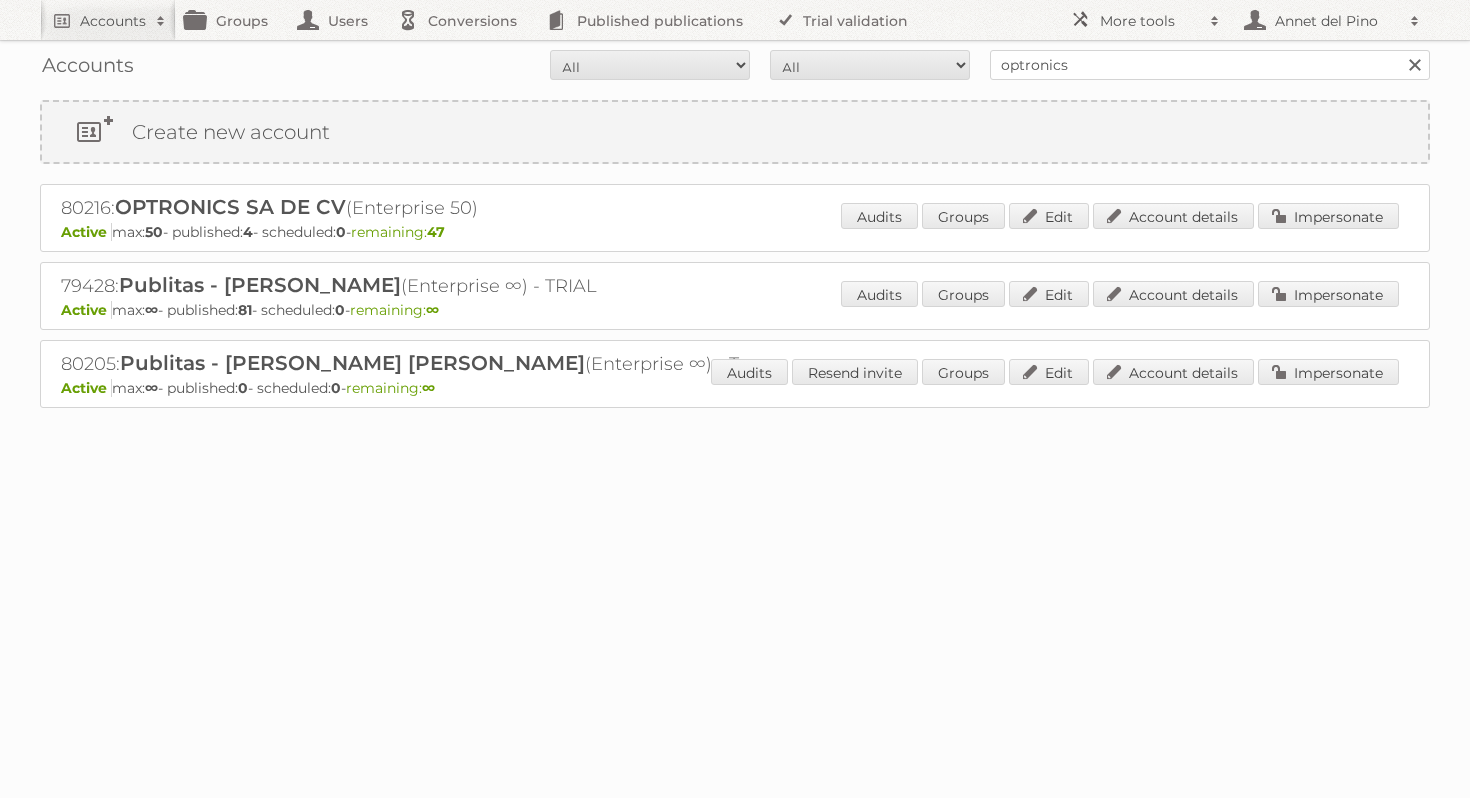 scroll, scrollTop: 0, scrollLeft: 0, axis: both 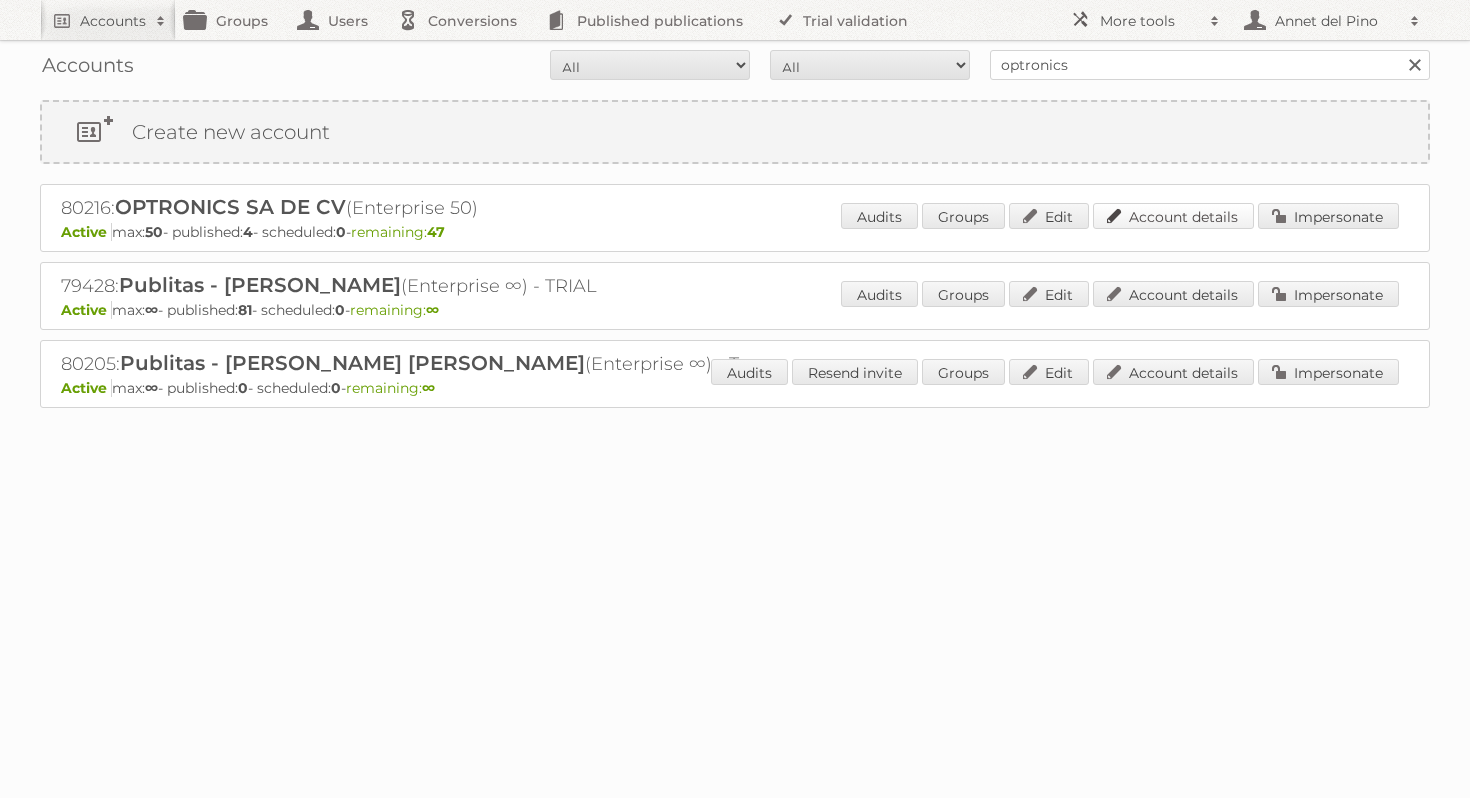 click on "Account details" at bounding box center (1173, 216) 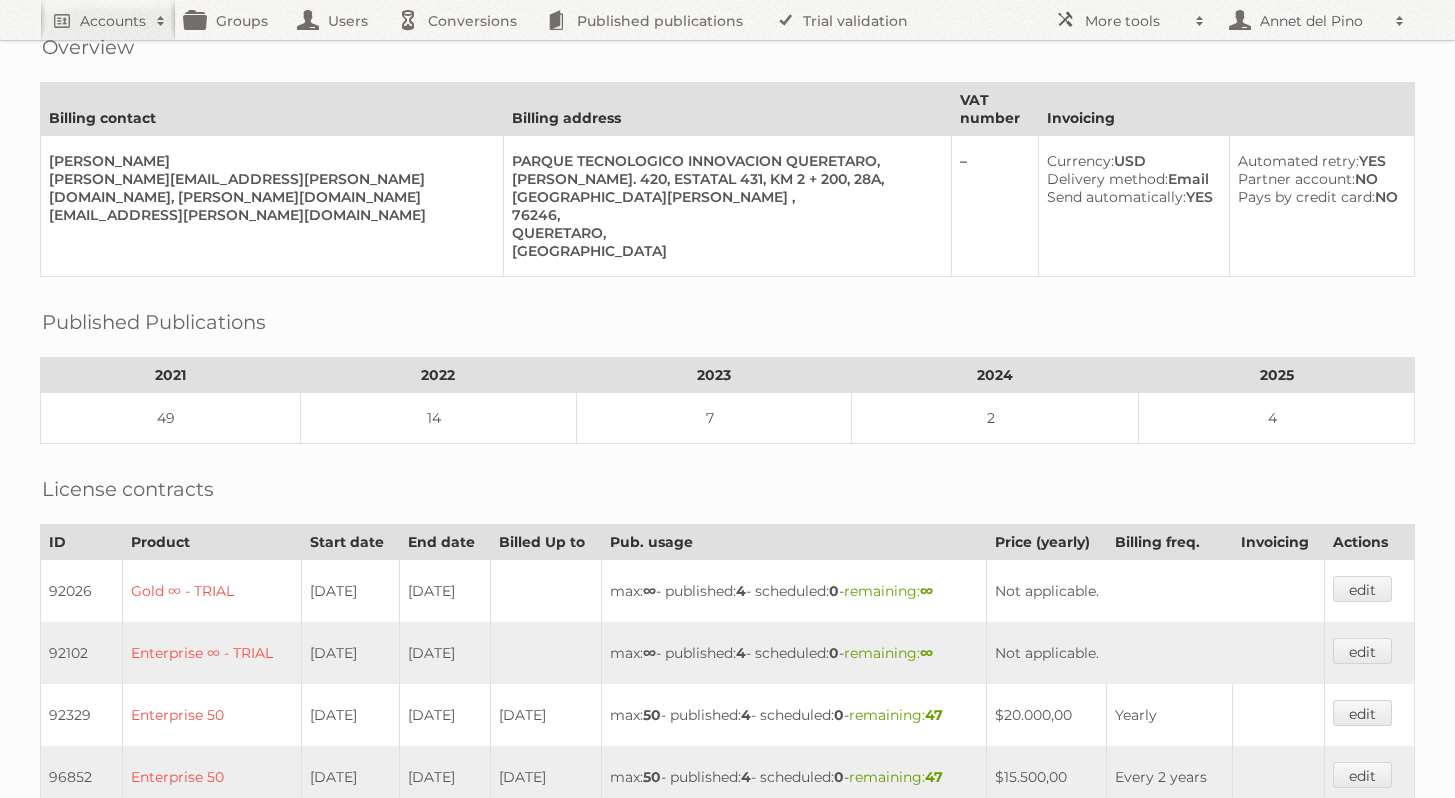 scroll, scrollTop: 0, scrollLeft: 0, axis: both 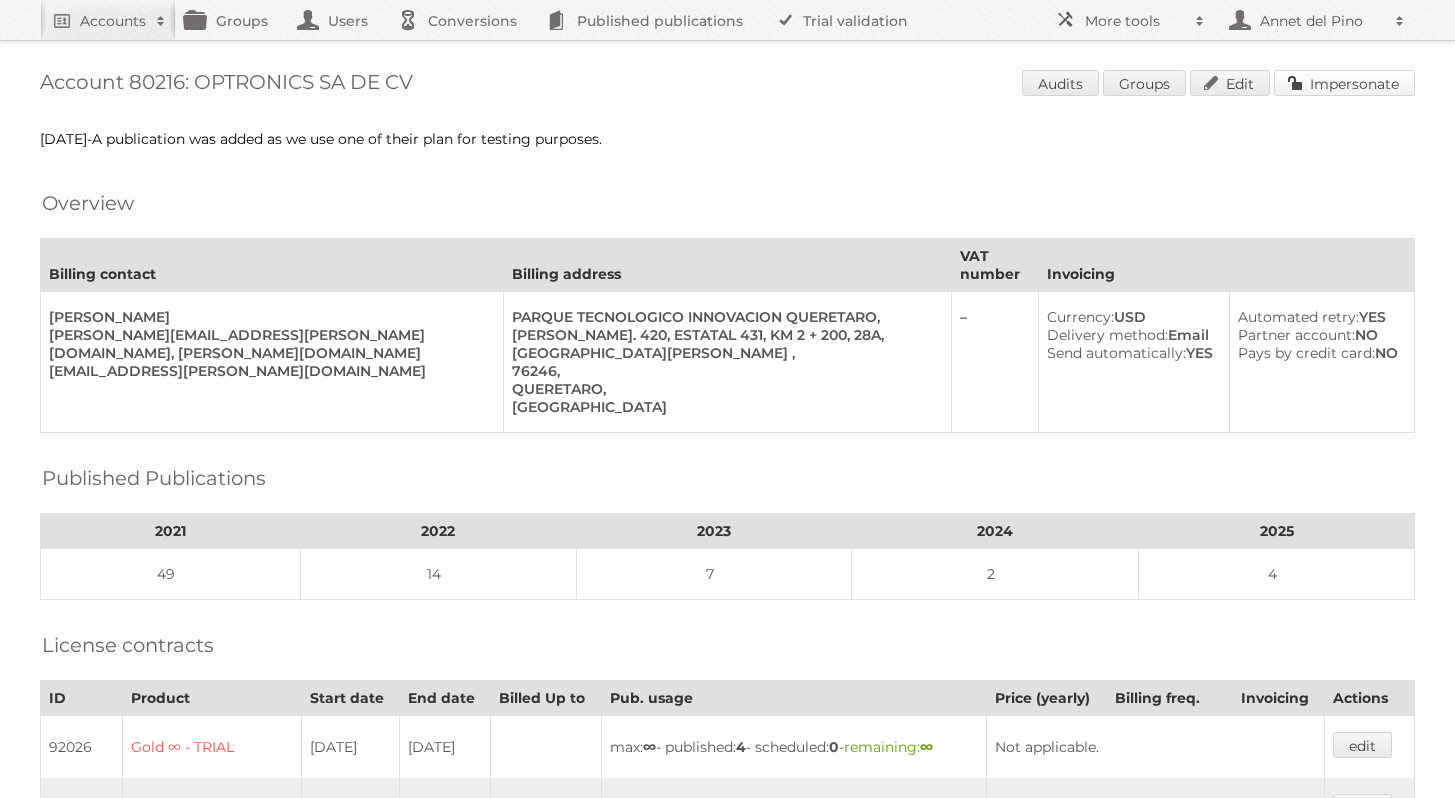 click on "Impersonate" at bounding box center (1344, 83) 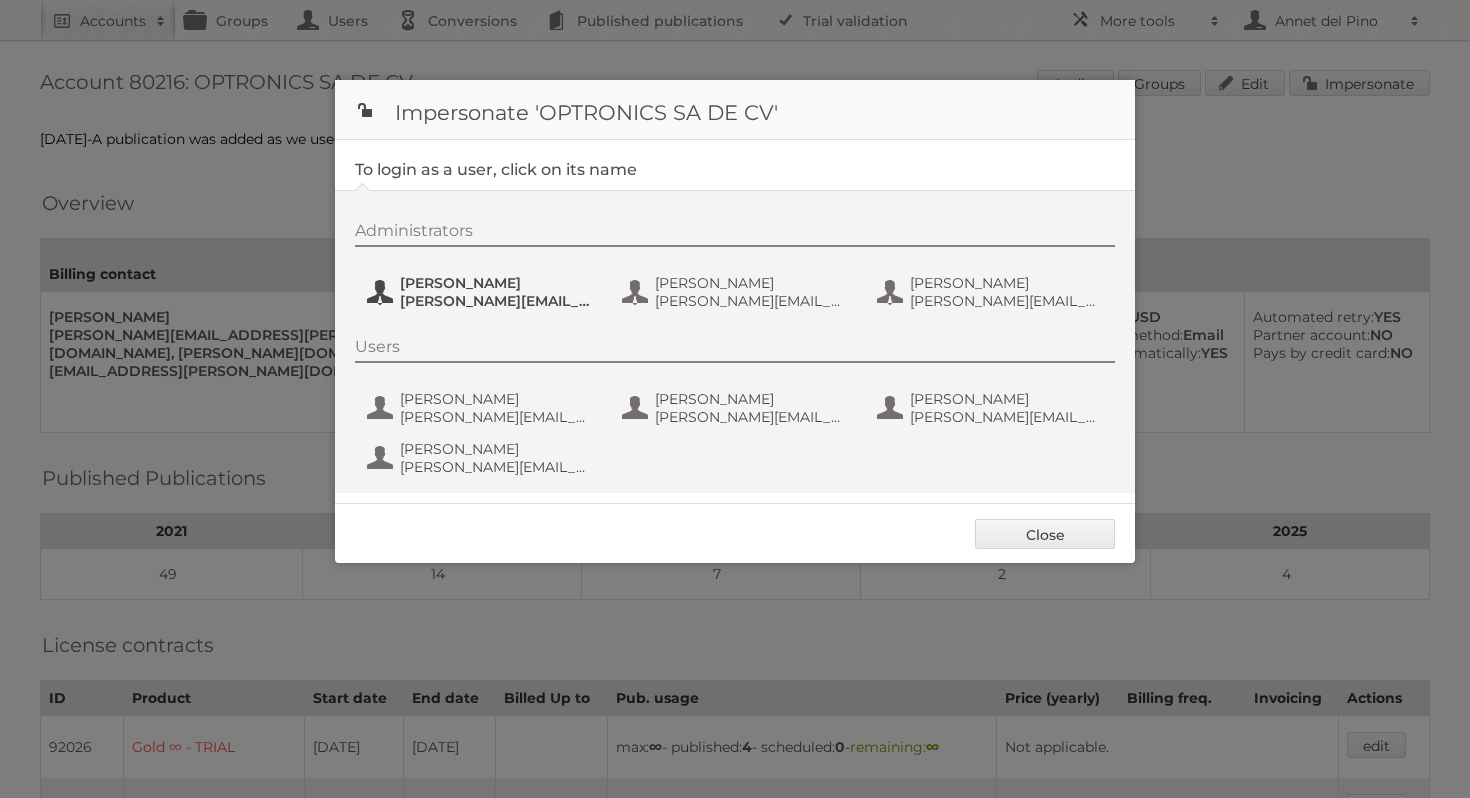 click on "aaron.cuevas@splittel.com" at bounding box center (497, 301) 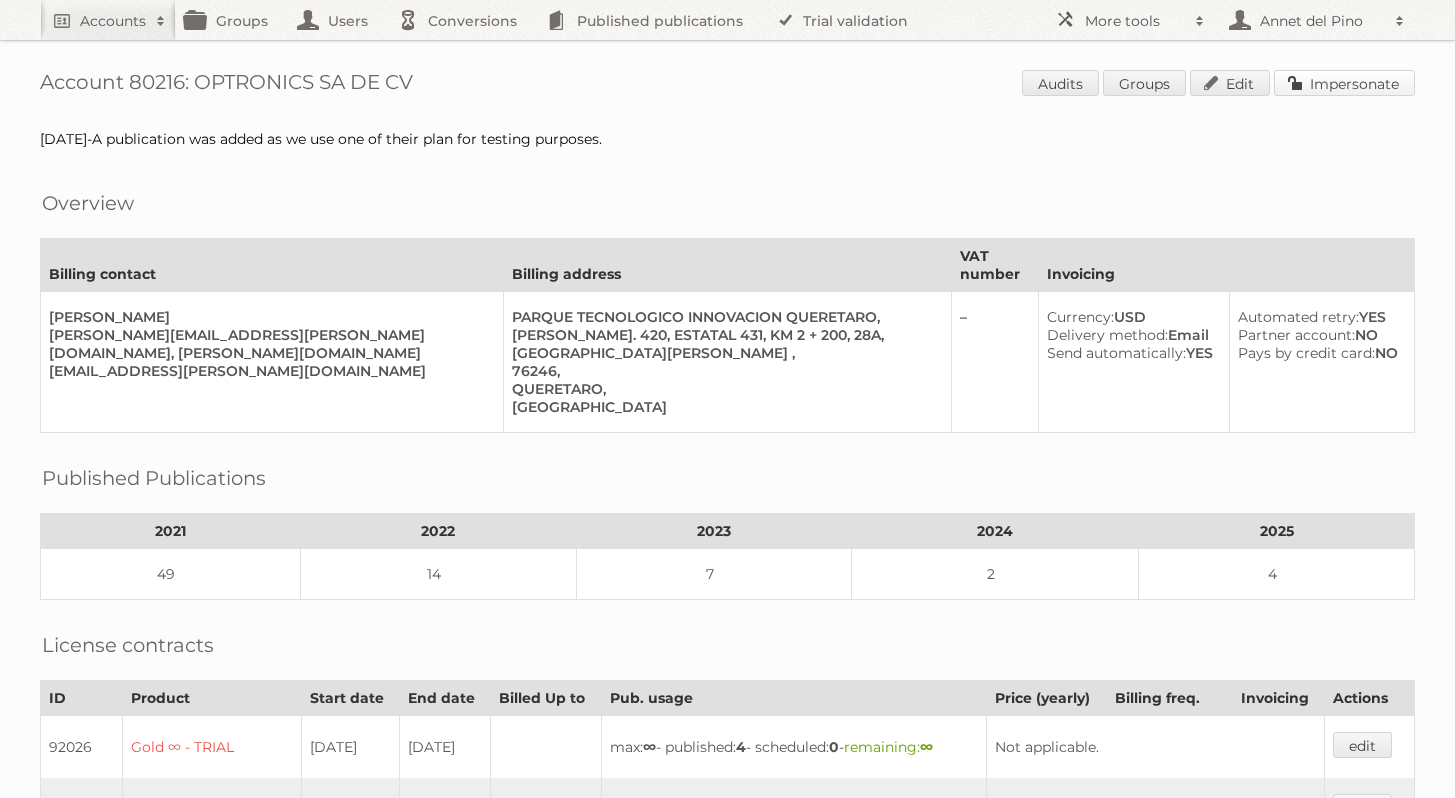 click on "Impersonate" at bounding box center [1344, 83] 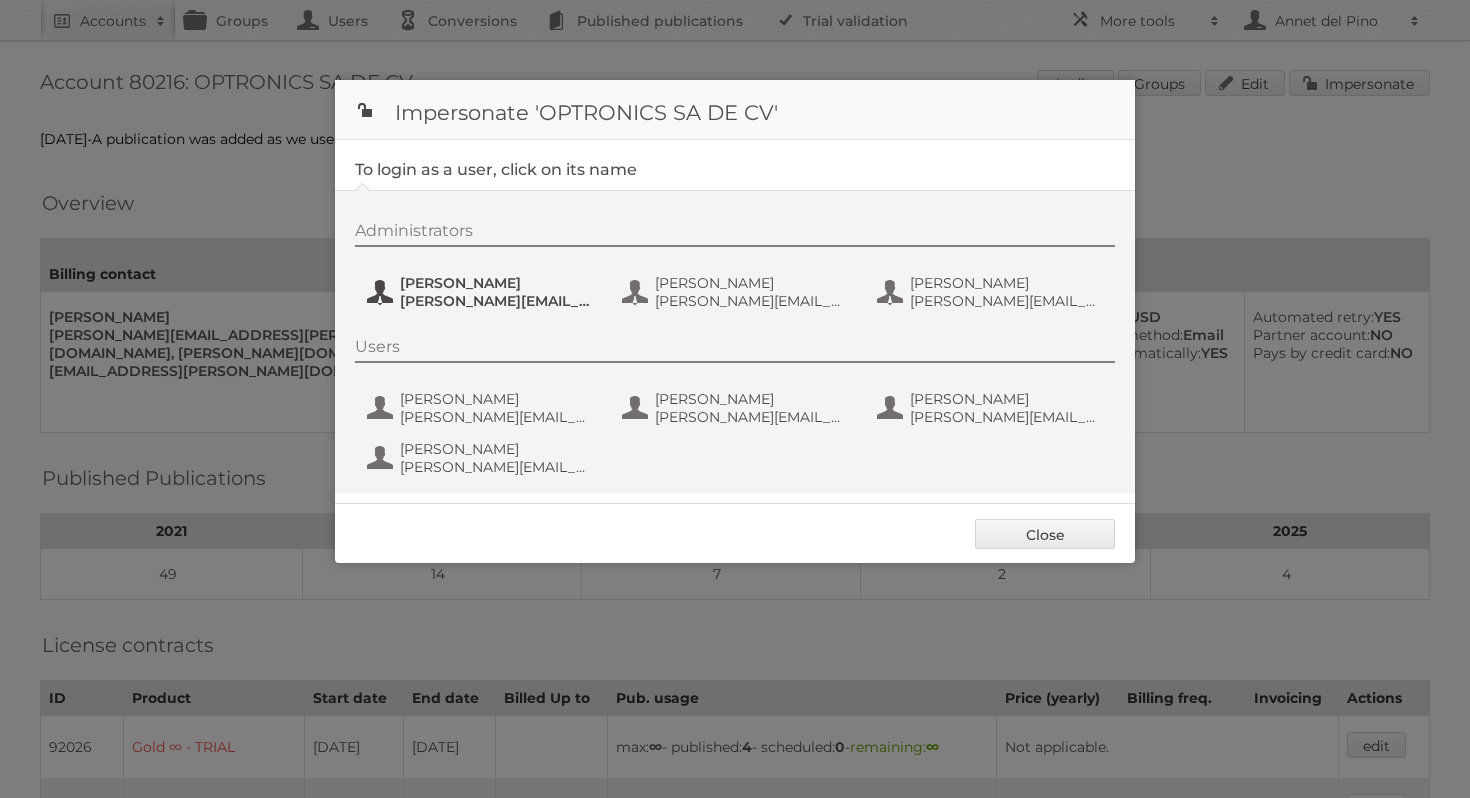 click on "aaron.cuevas@splittel.com" at bounding box center [497, 301] 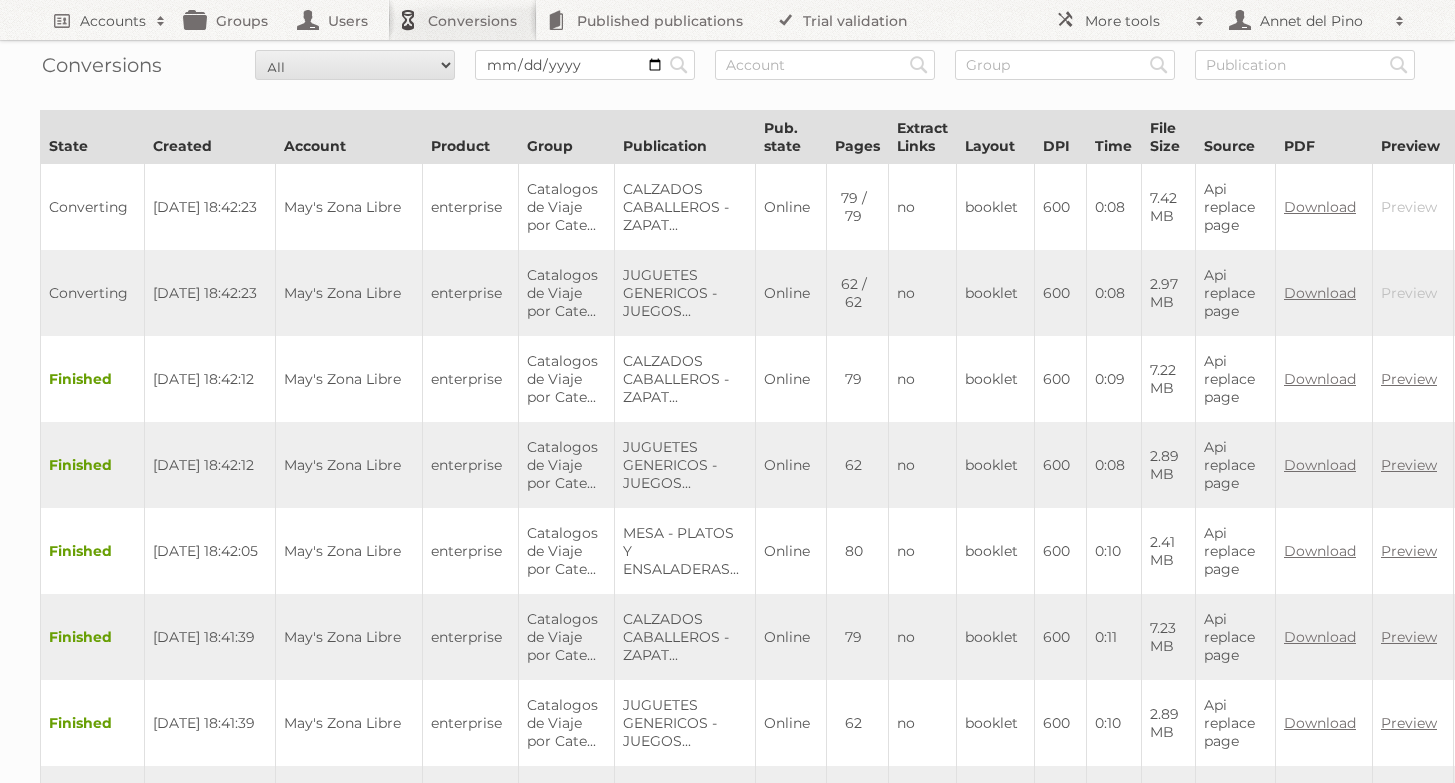 scroll, scrollTop: 0, scrollLeft: 0, axis: both 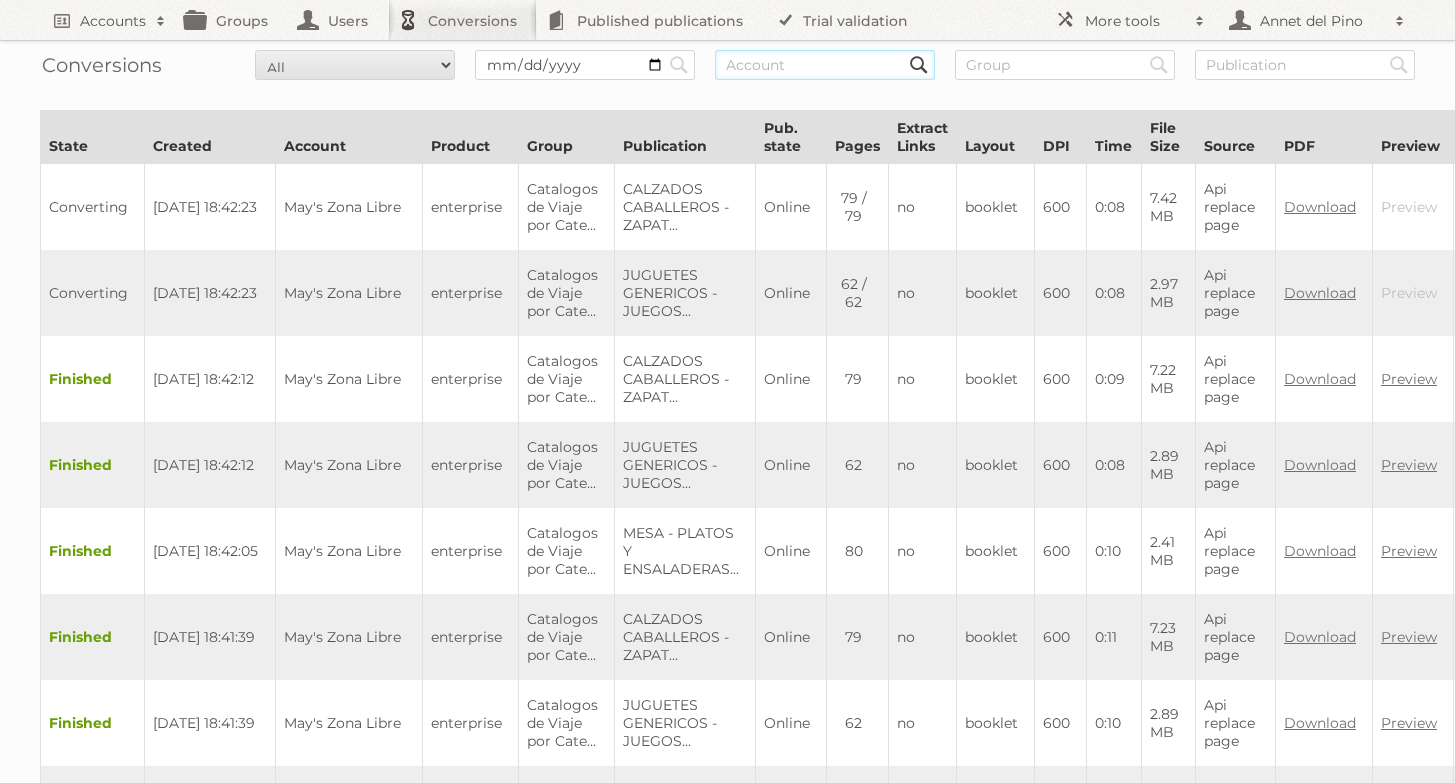 click at bounding box center [825, 65] 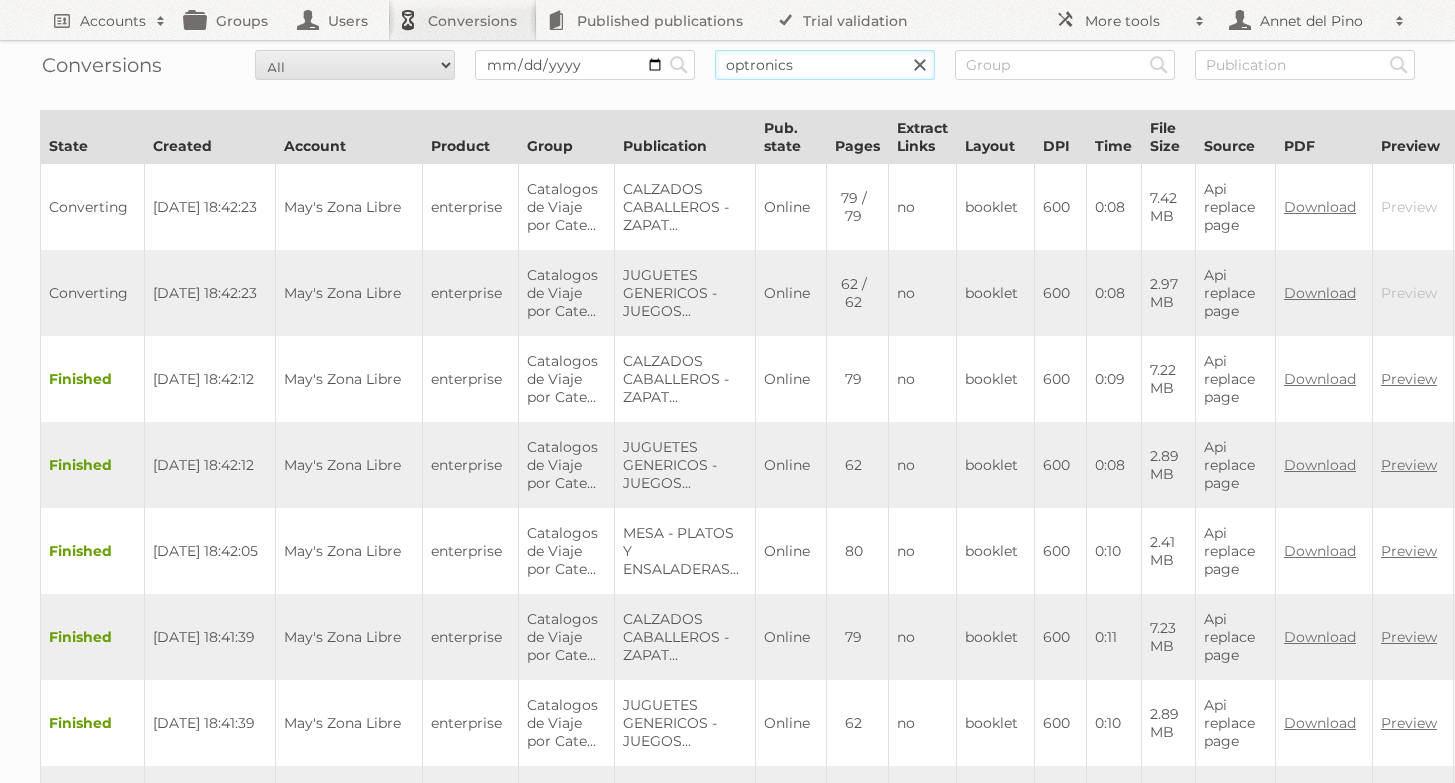 type on "optronics" 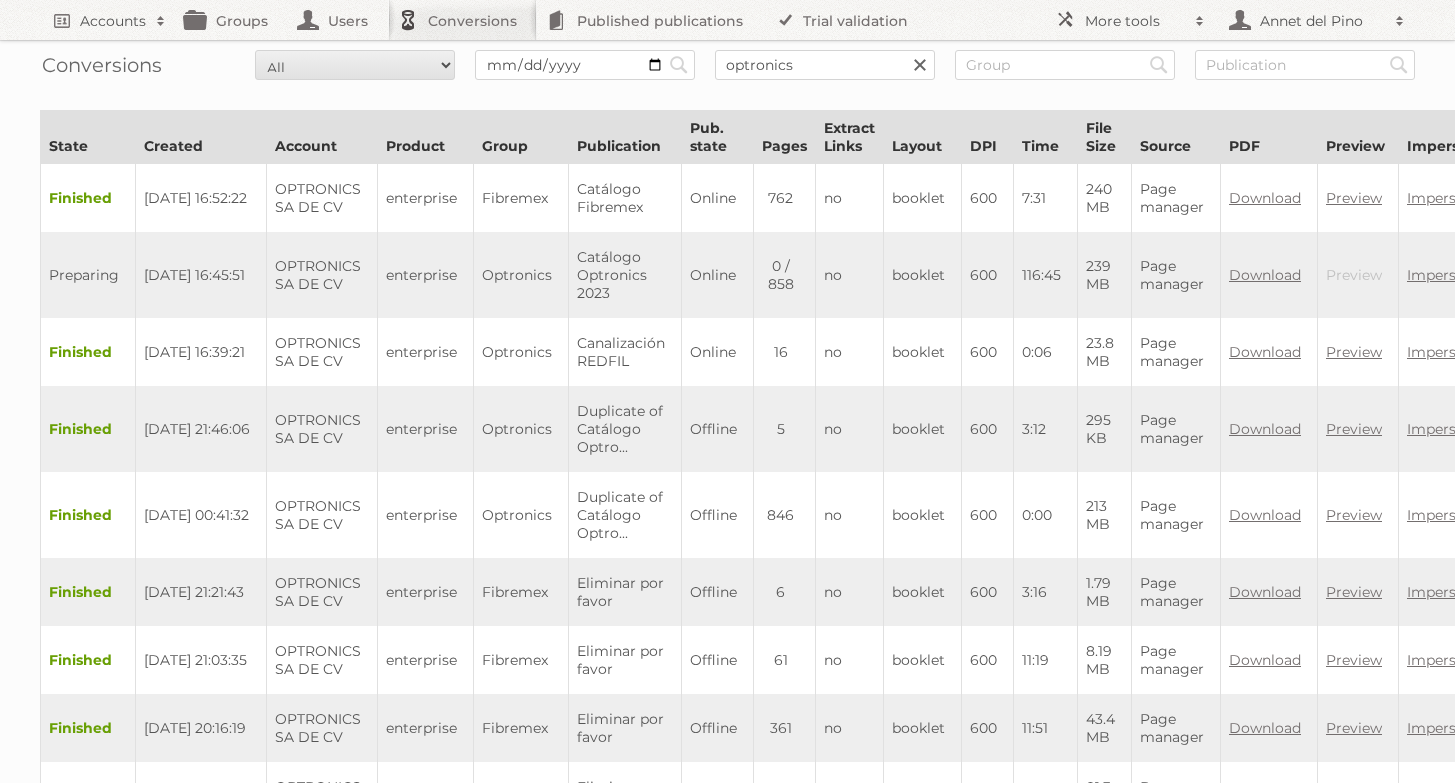 scroll, scrollTop: 0, scrollLeft: 0, axis: both 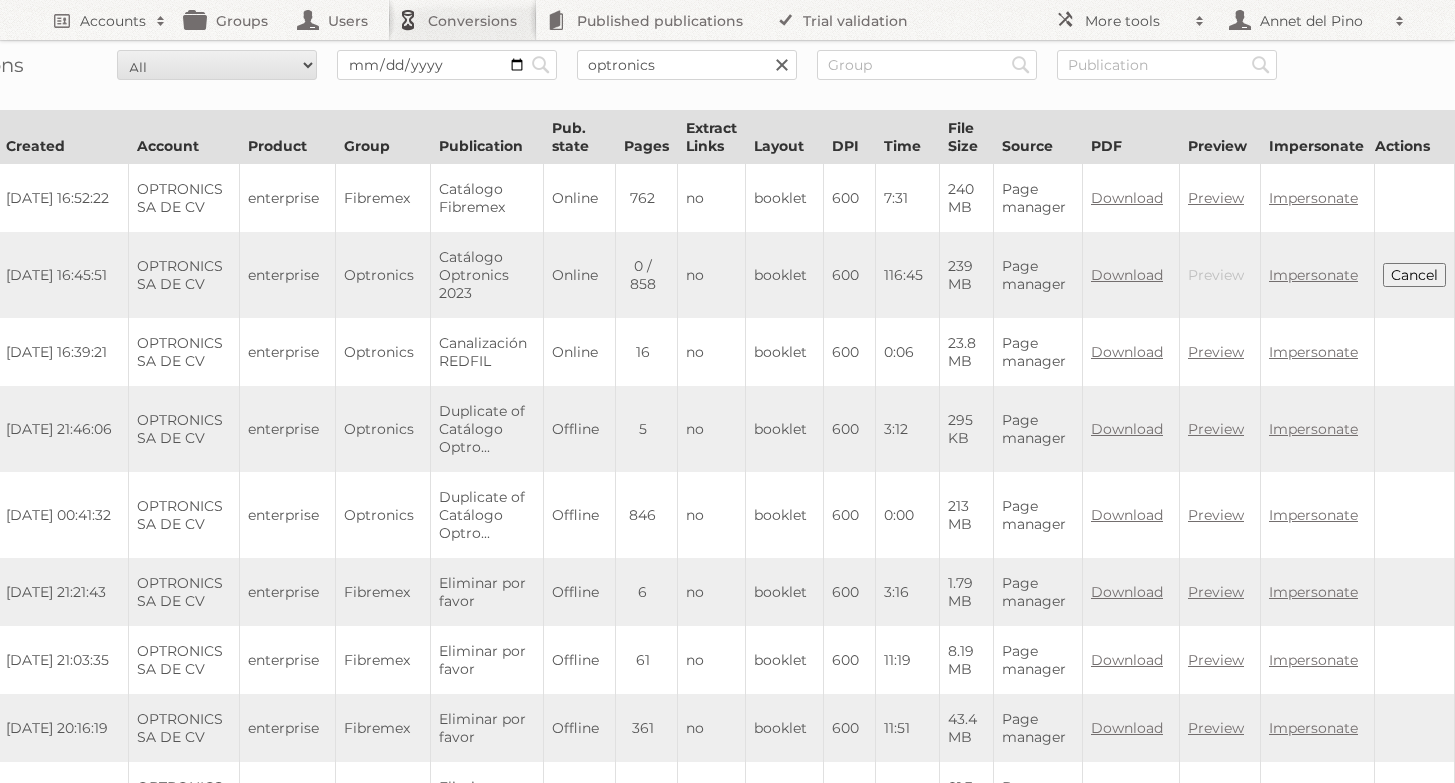 click on "Cancel" at bounding box center [1414, 275] 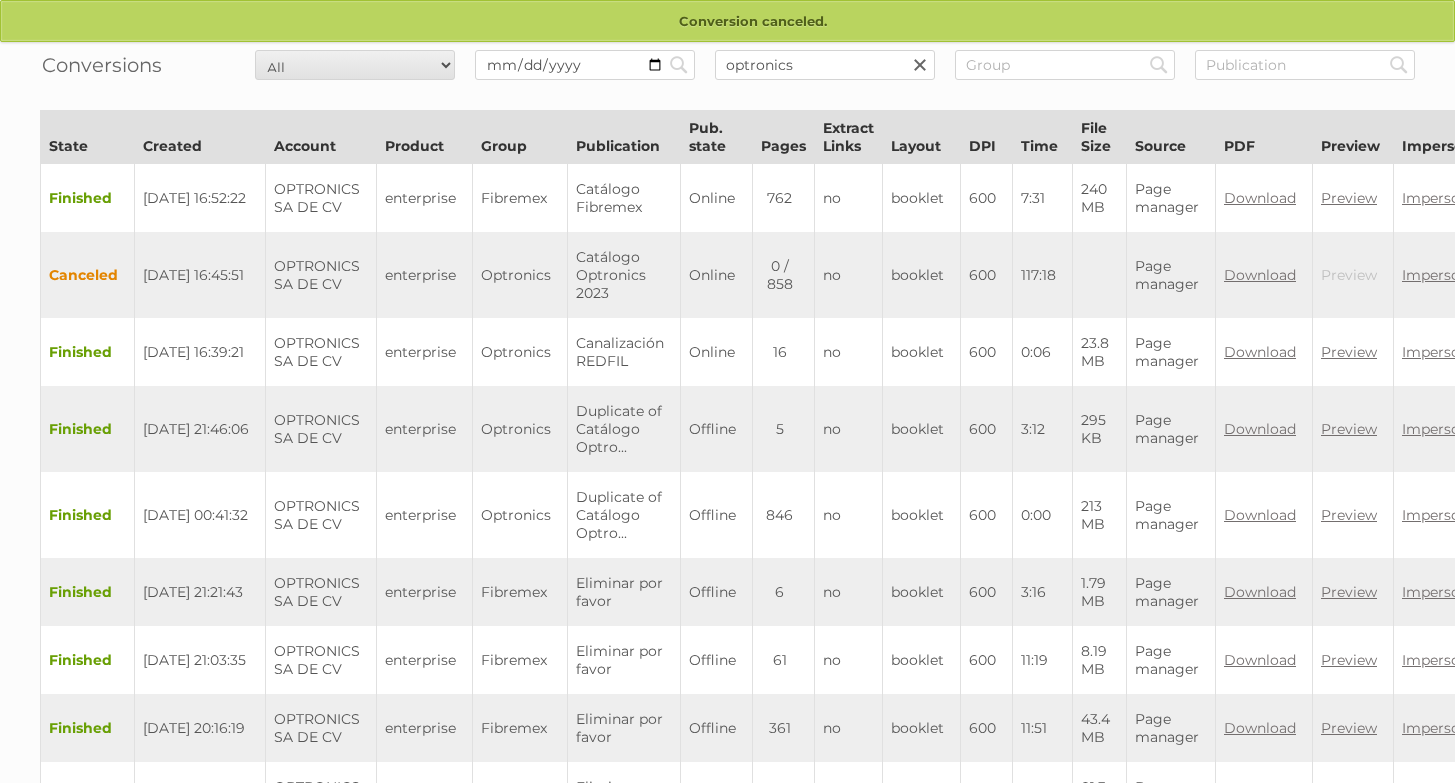 scroll, scrollTop: 0, scrollLeft: 0, axis: both 